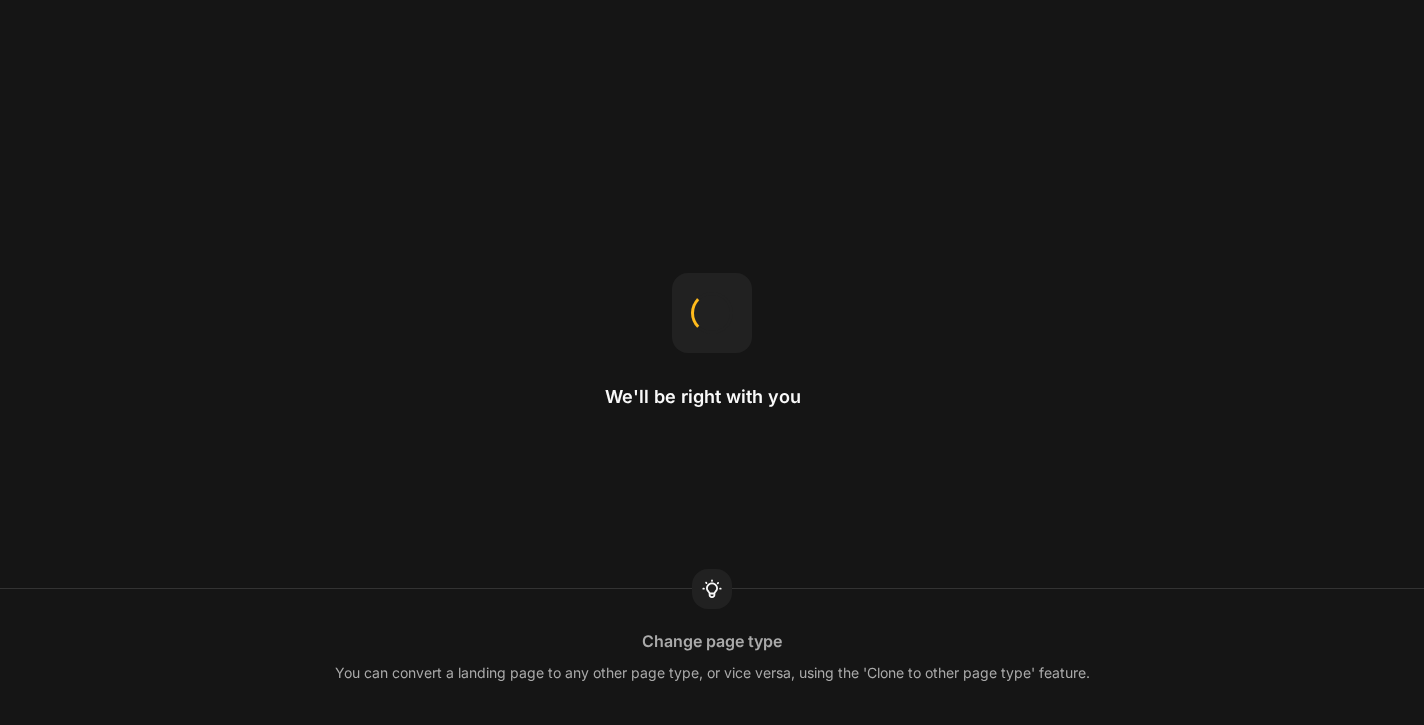 scroll, scrollTop: 0, scrollLeft: 0, axis: both 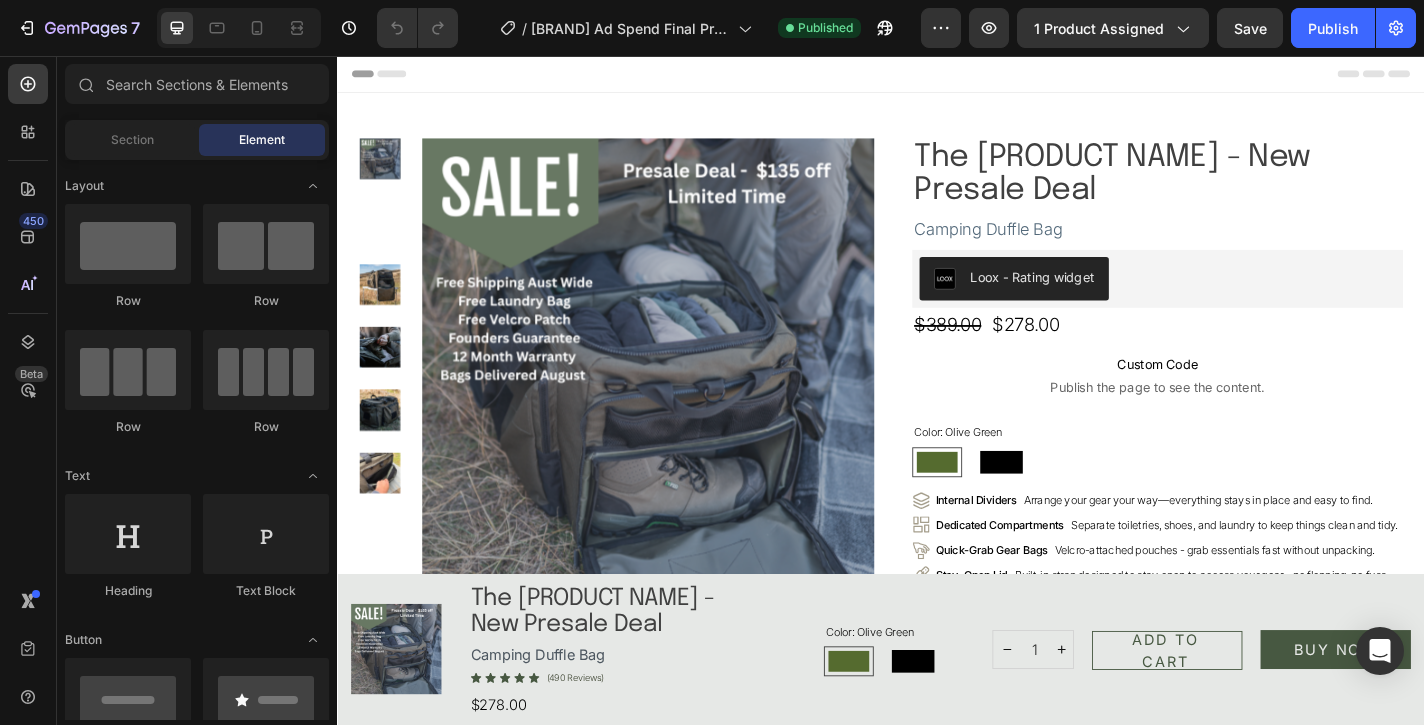 radio on "false" 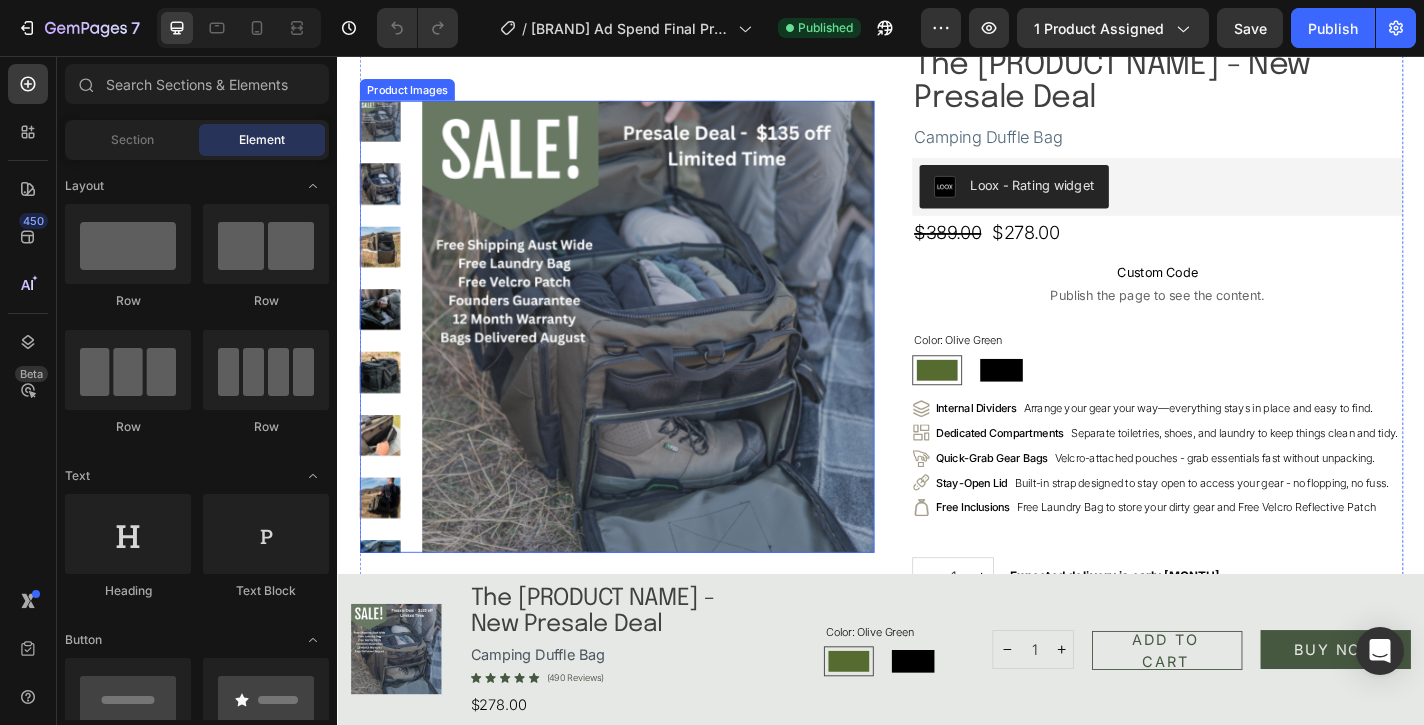 scroll, scrollTop: 96, scrollLeft: 0, axis: vertical 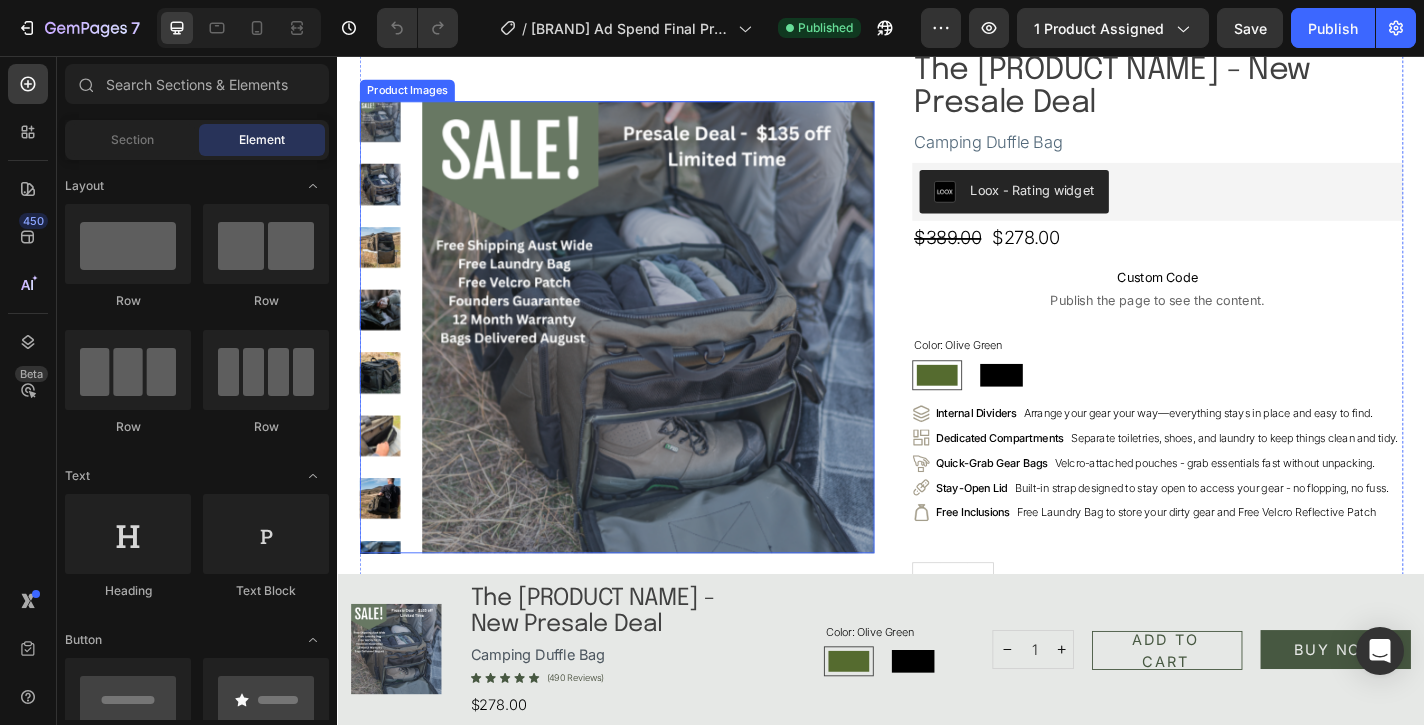 click at bounding box center [679, 355] 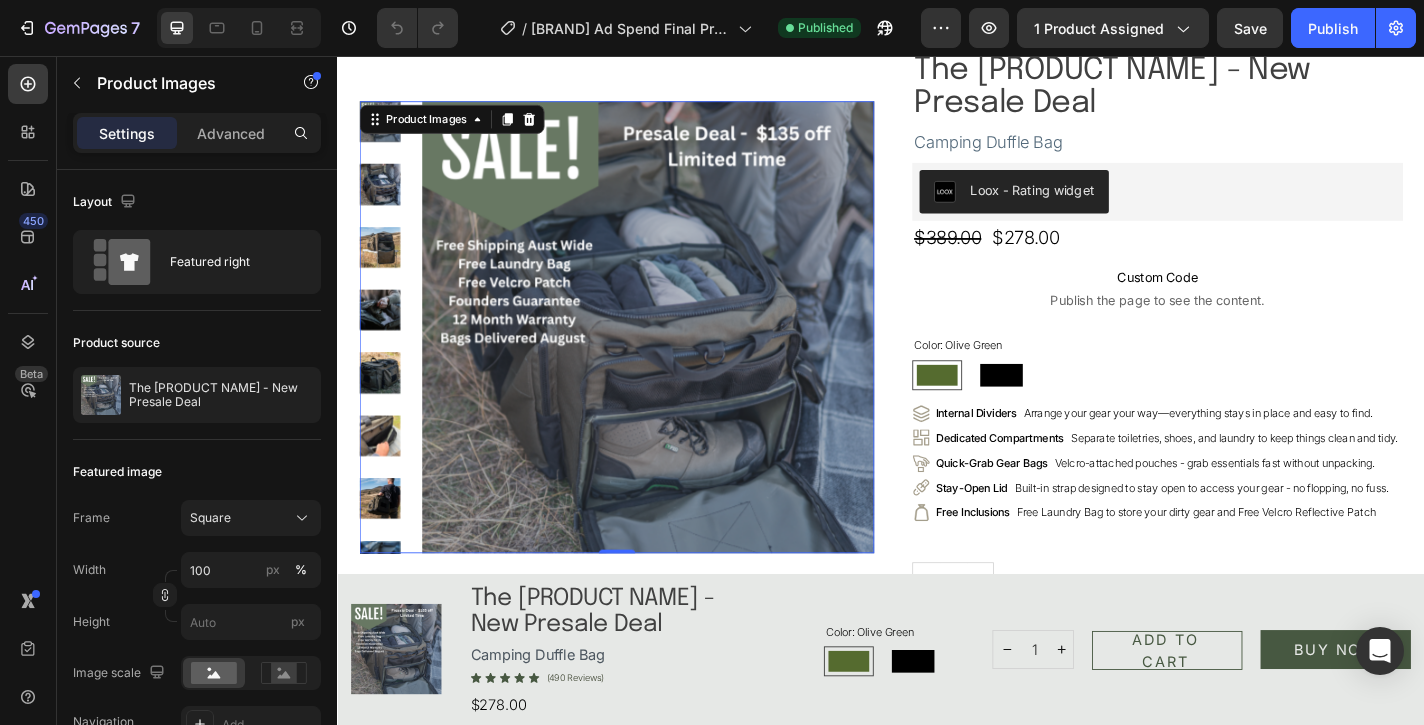 click at bounding box center (679, 355) 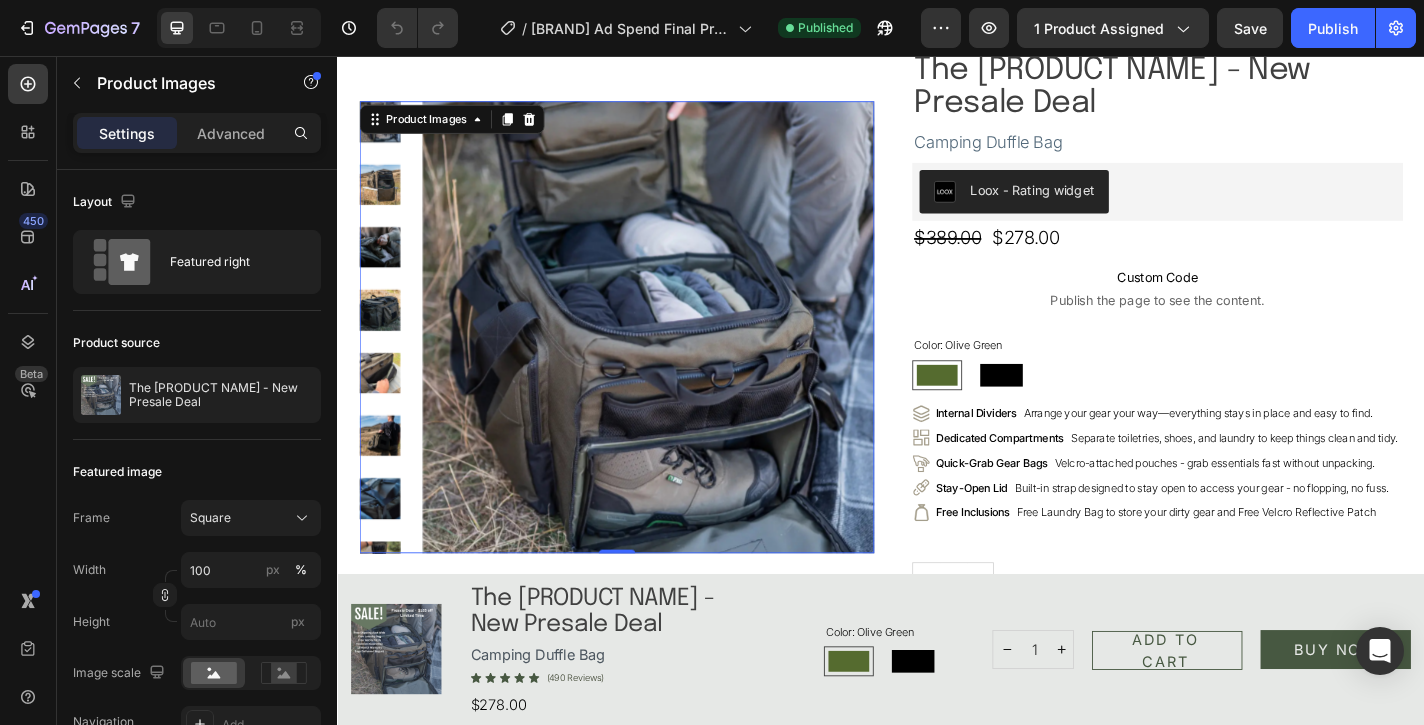 click at bounding box center (383, 128) 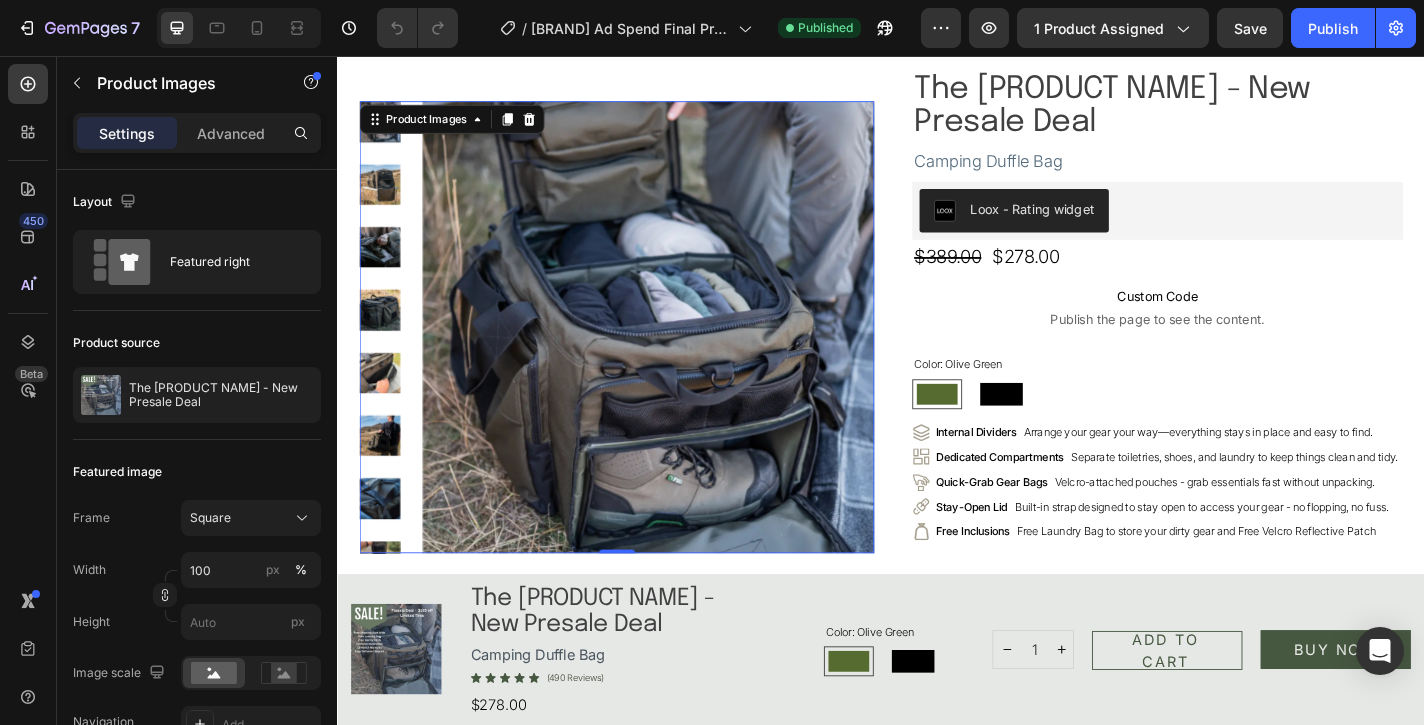 scroll, scrollTop: 69, scrollLeft: 0, axis: vertical 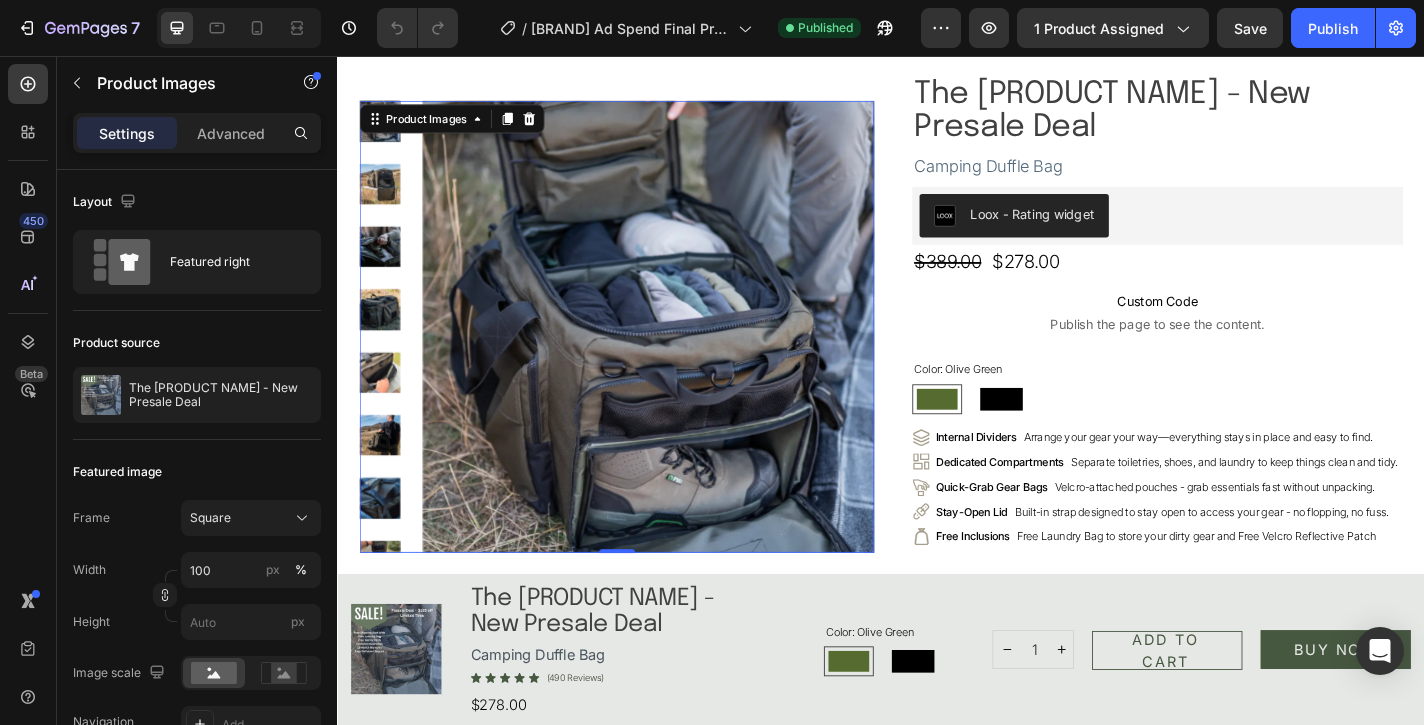 click at bounding box center (679, 355) 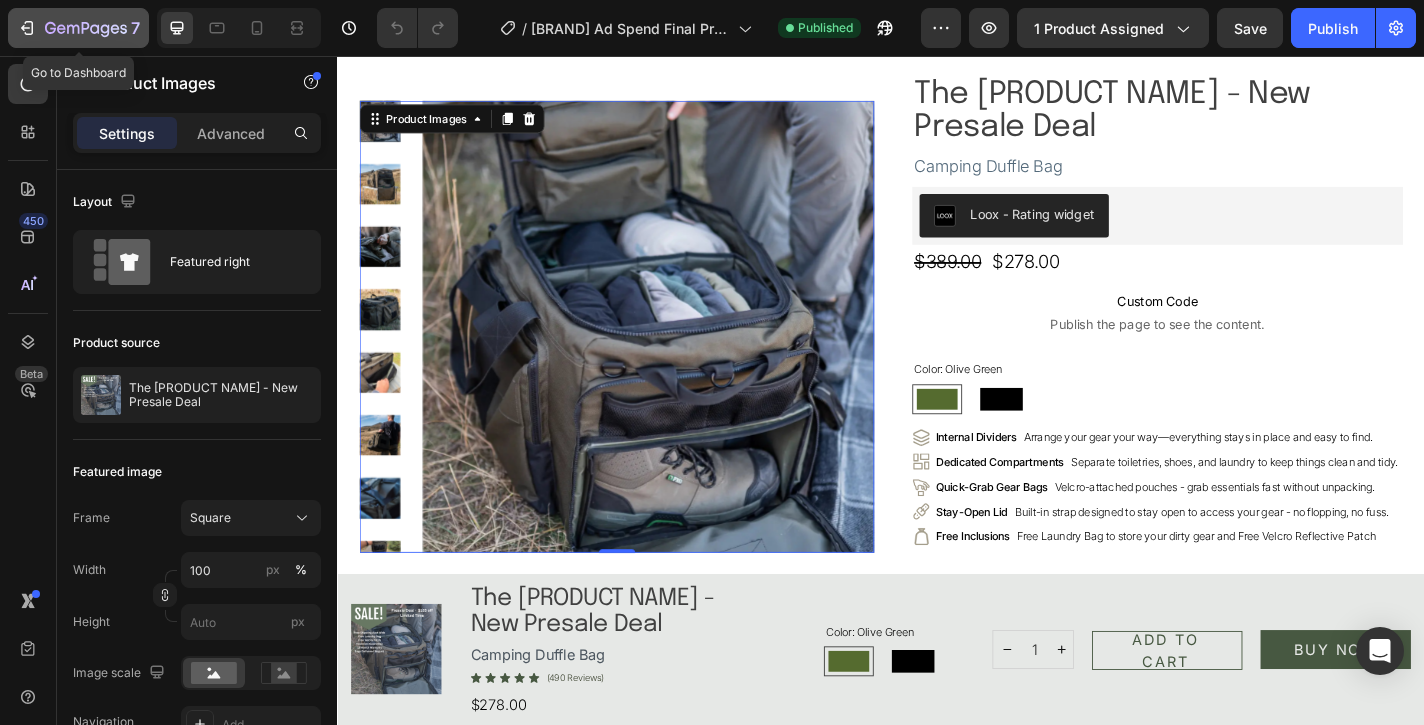 click 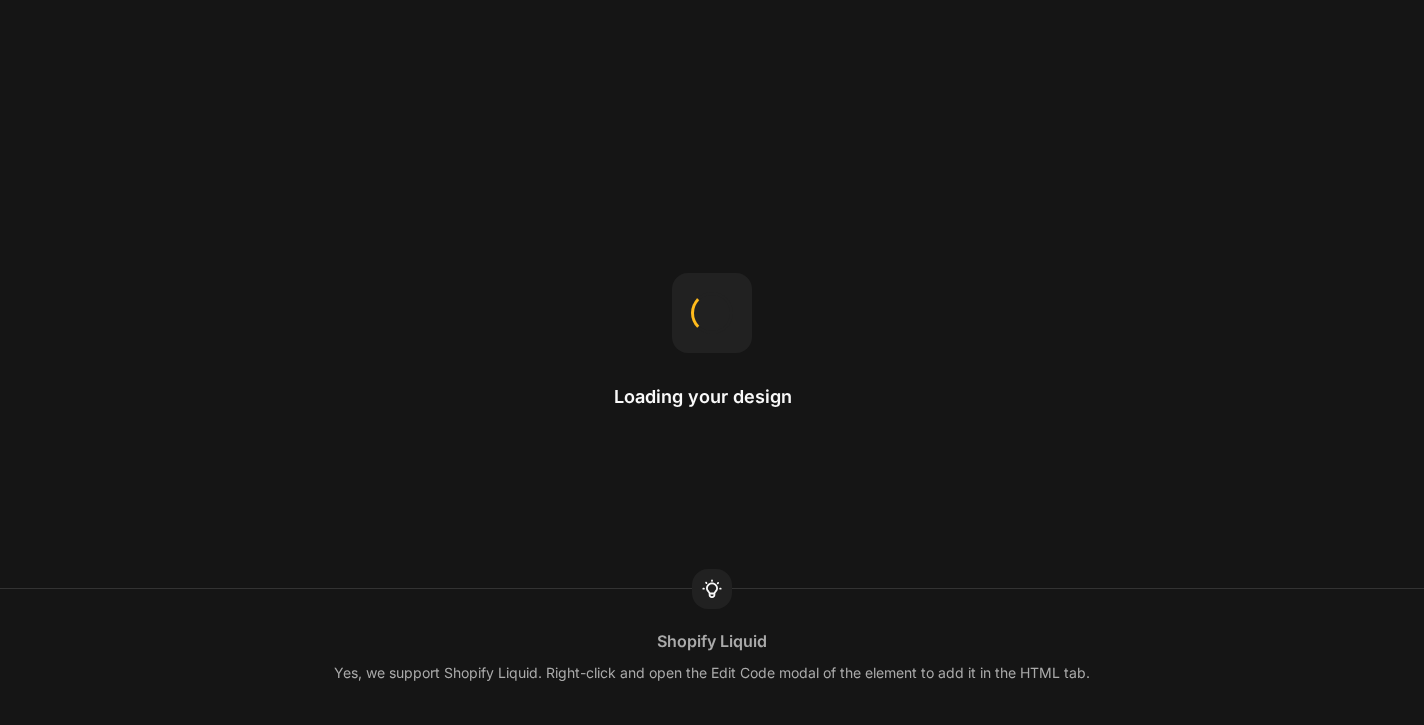 scroll, scrollTop: 0, scrollLeft: 0, axis: both 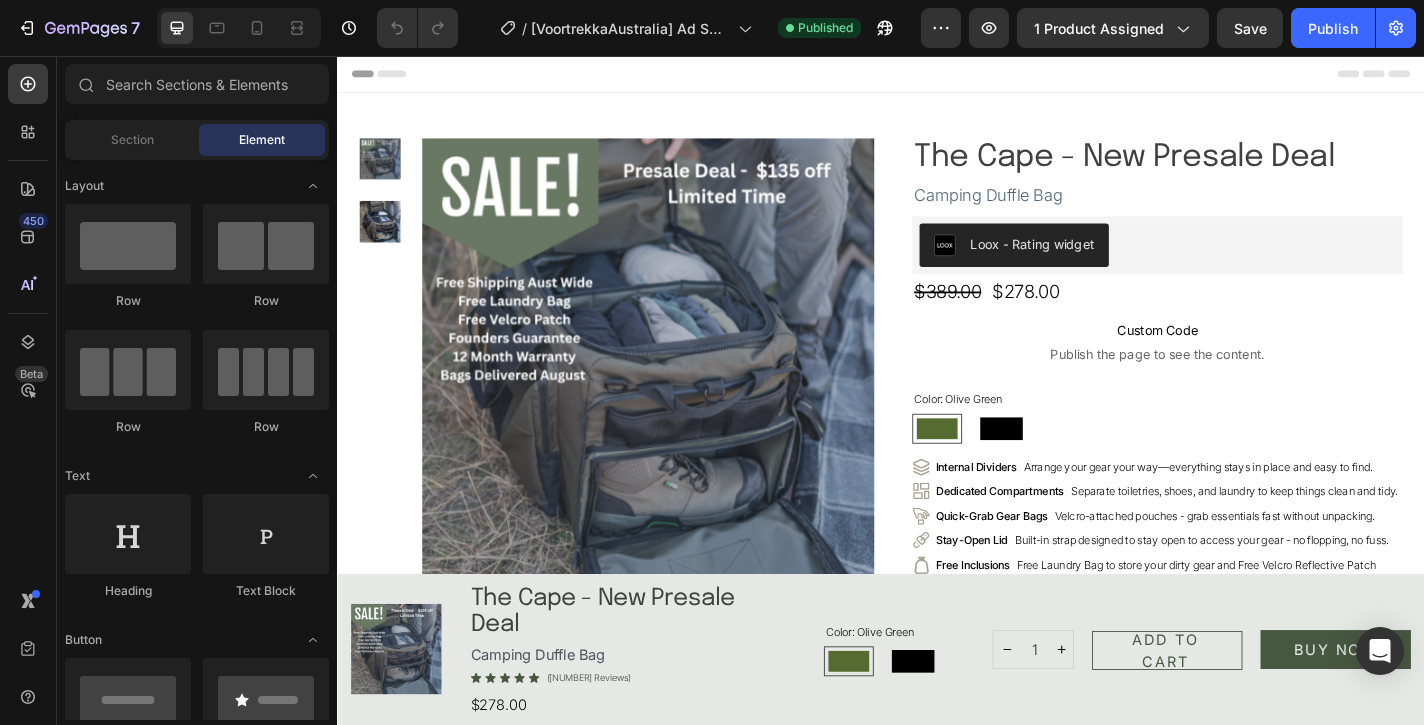 radio on "false" 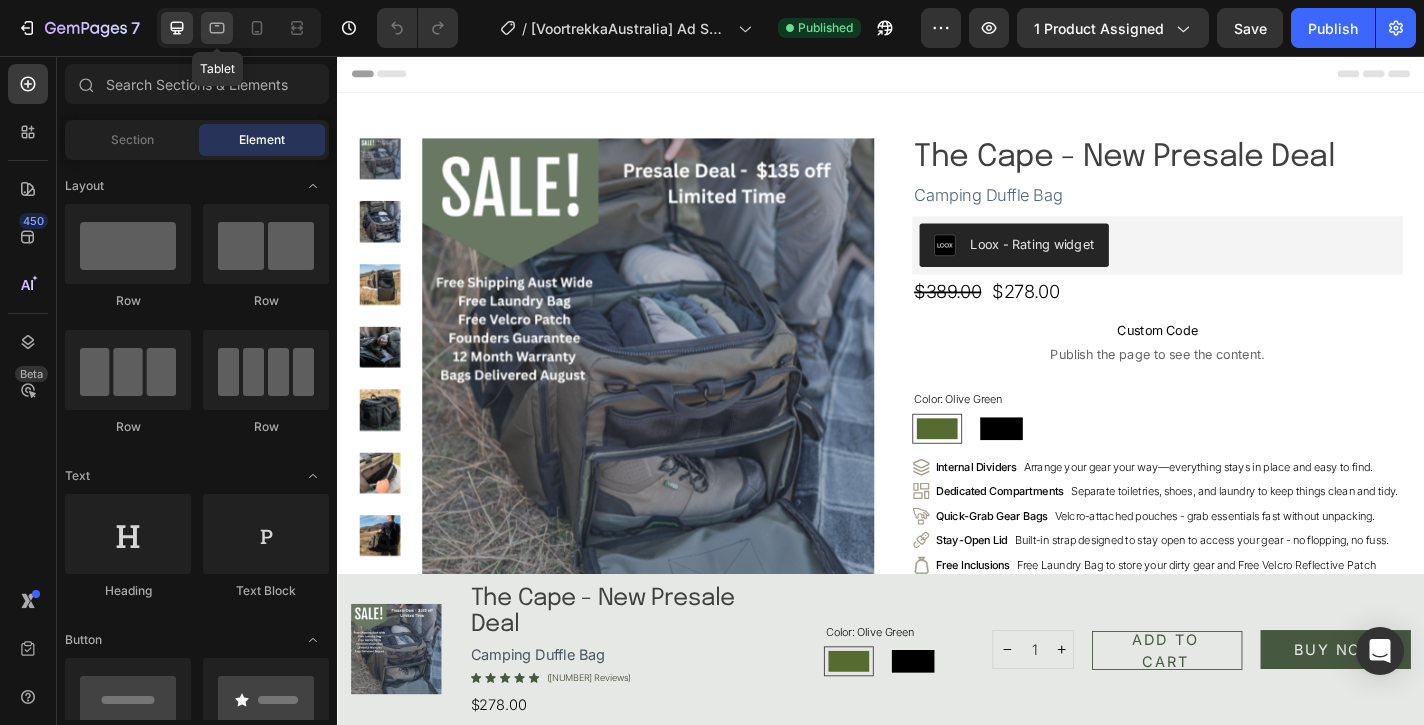 click 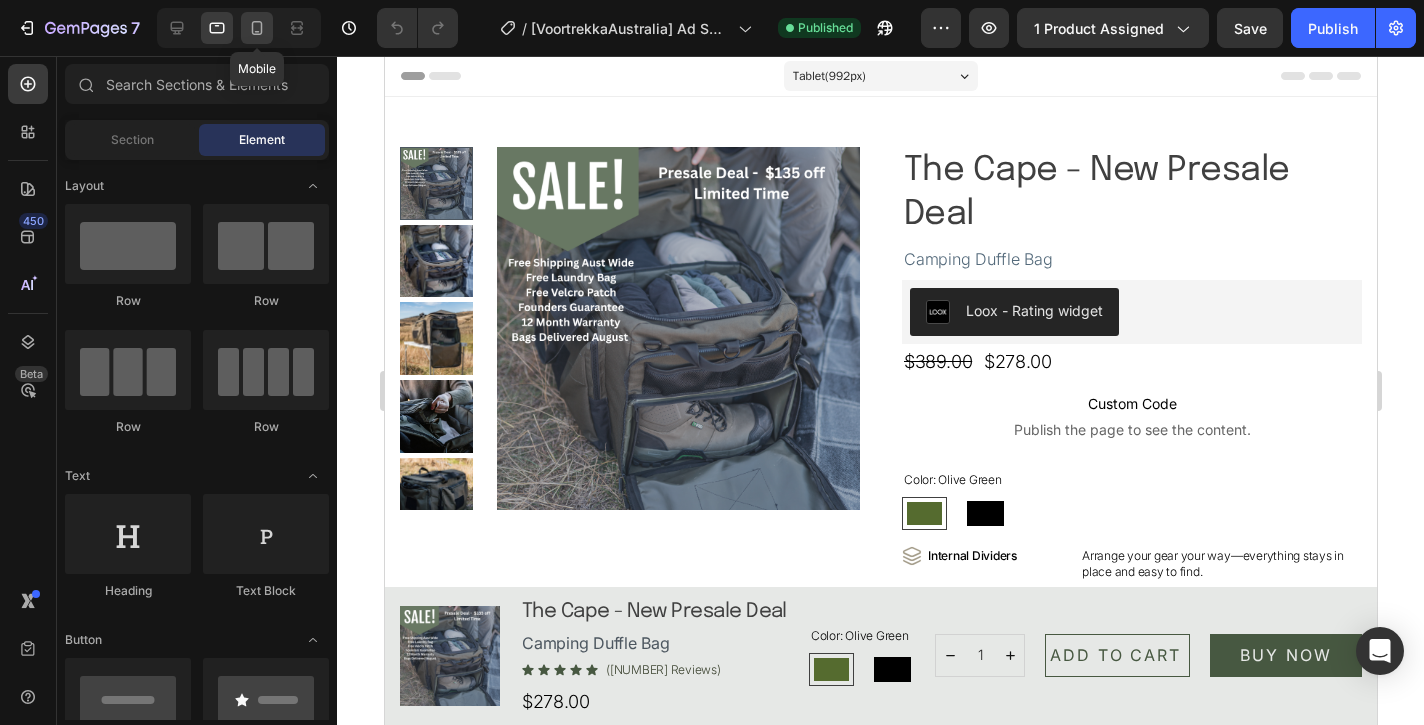 click 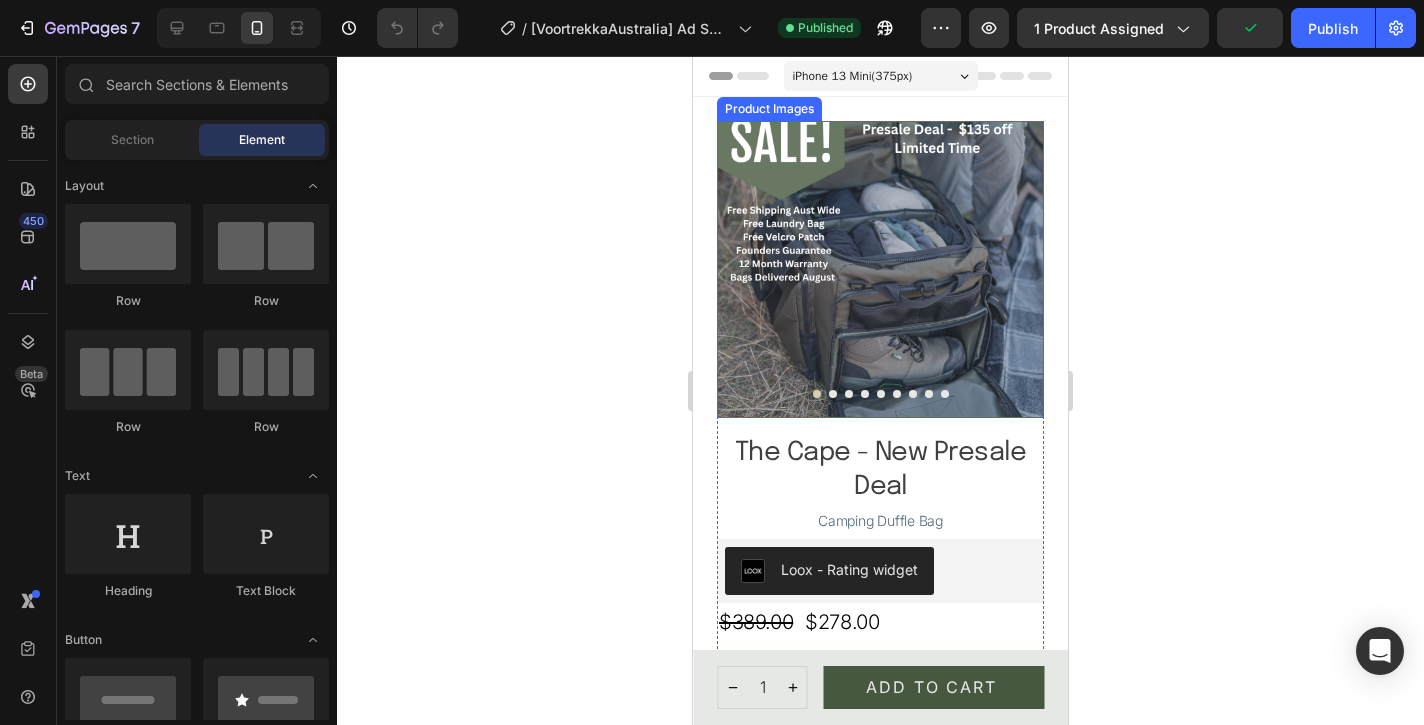 click at bounding box center (880, 269) 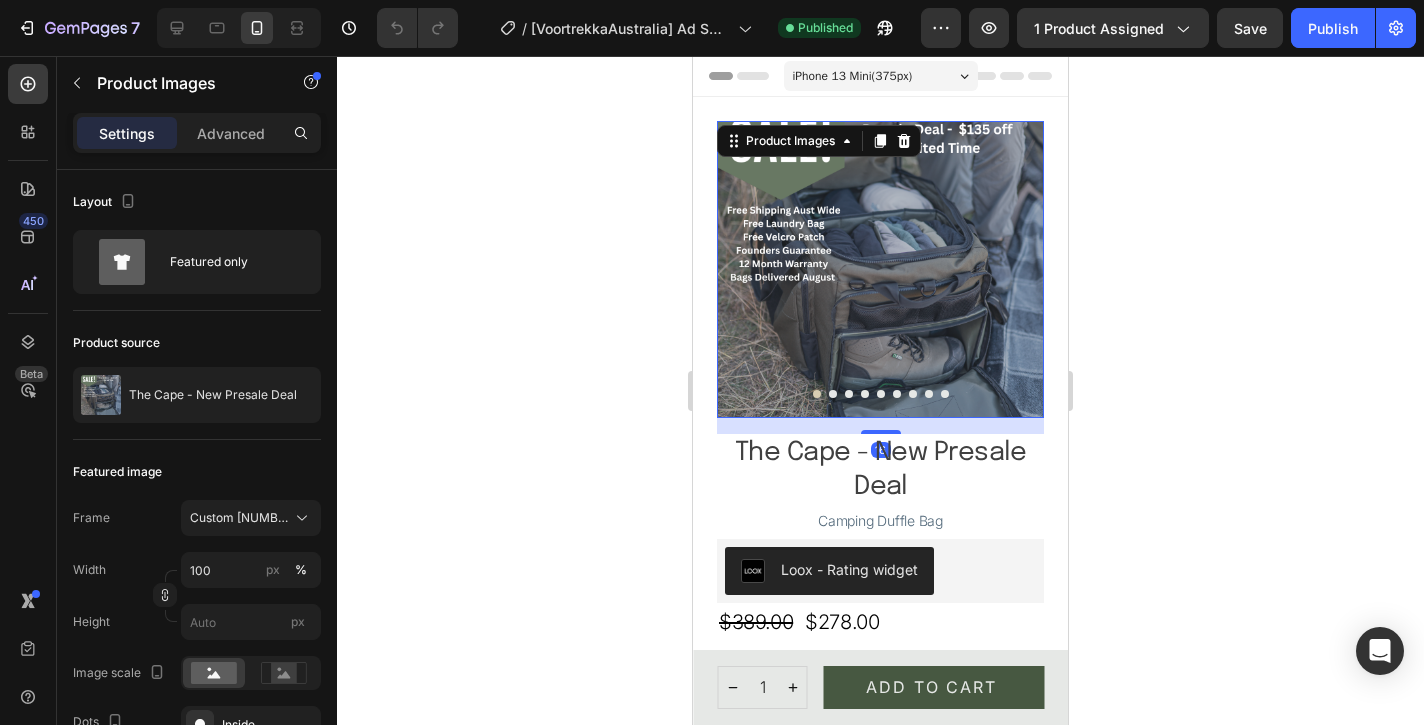 click 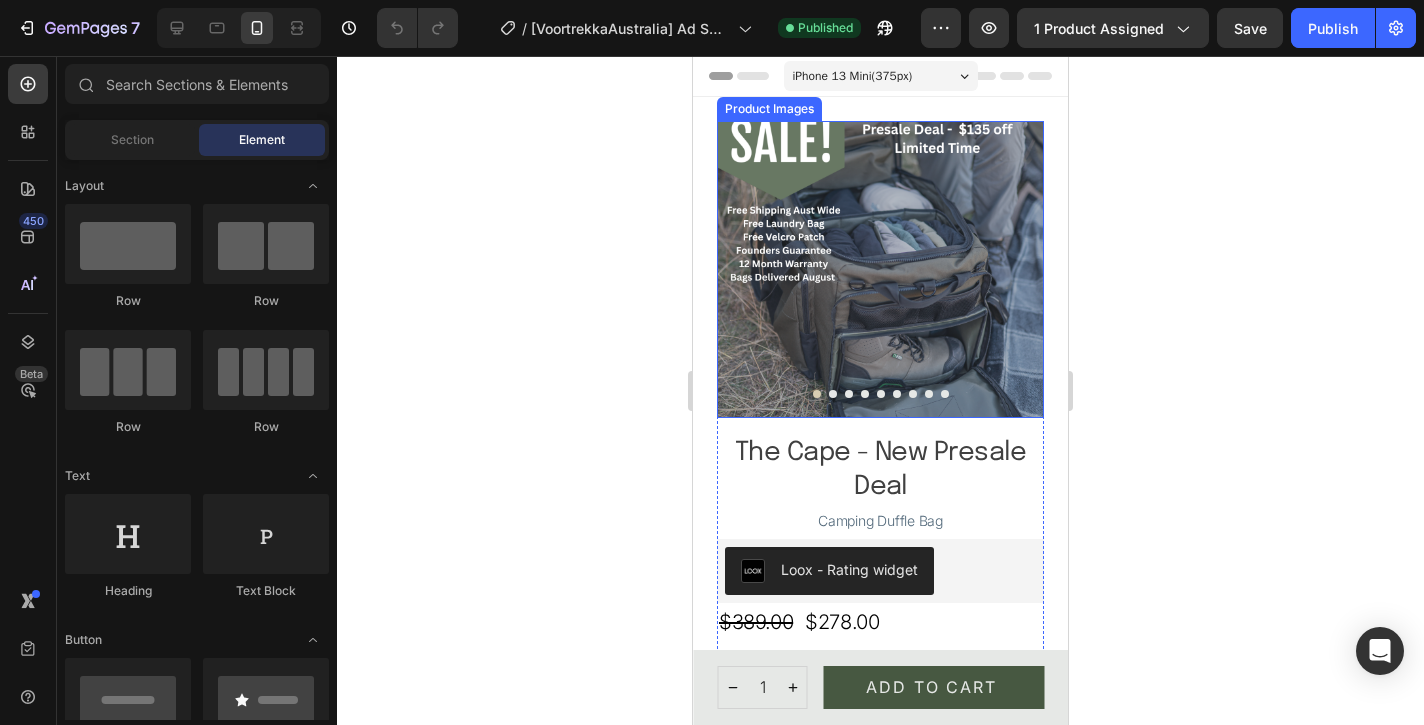 click at bounding box center (880, 269) 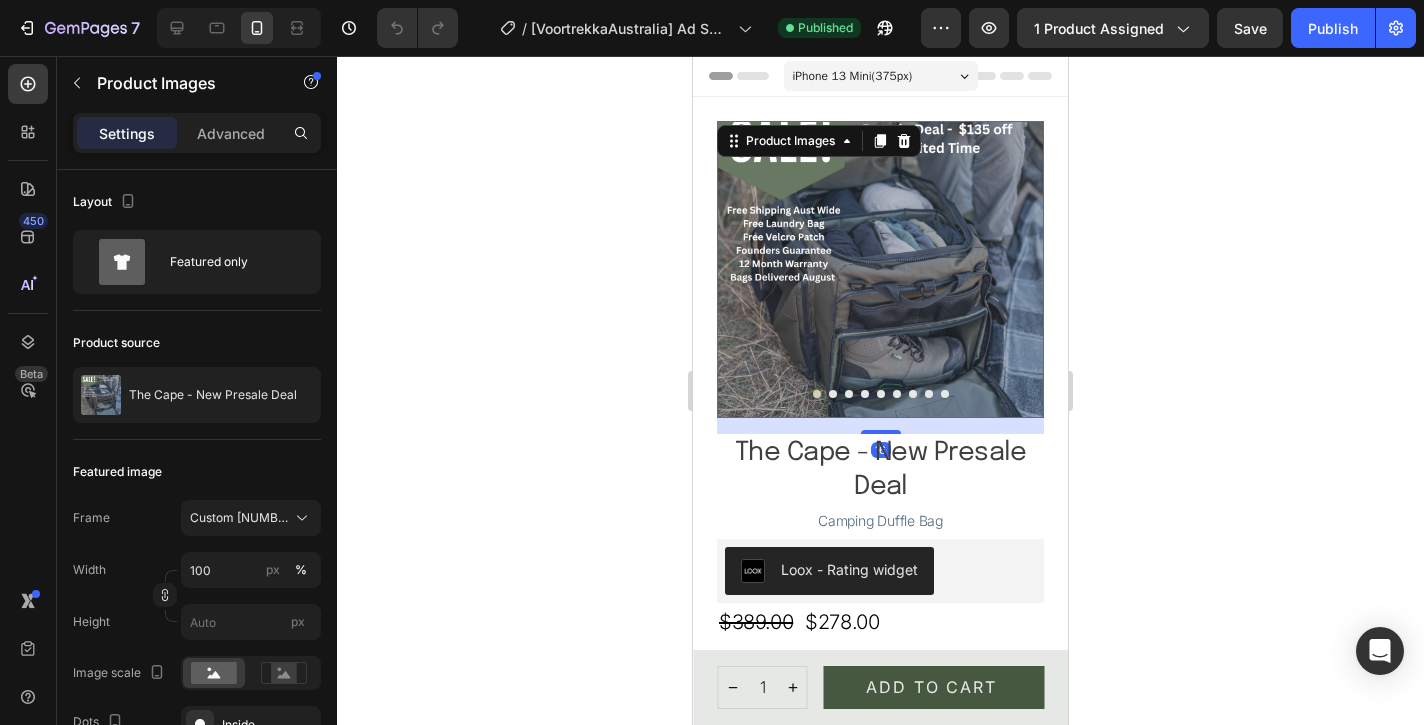 click 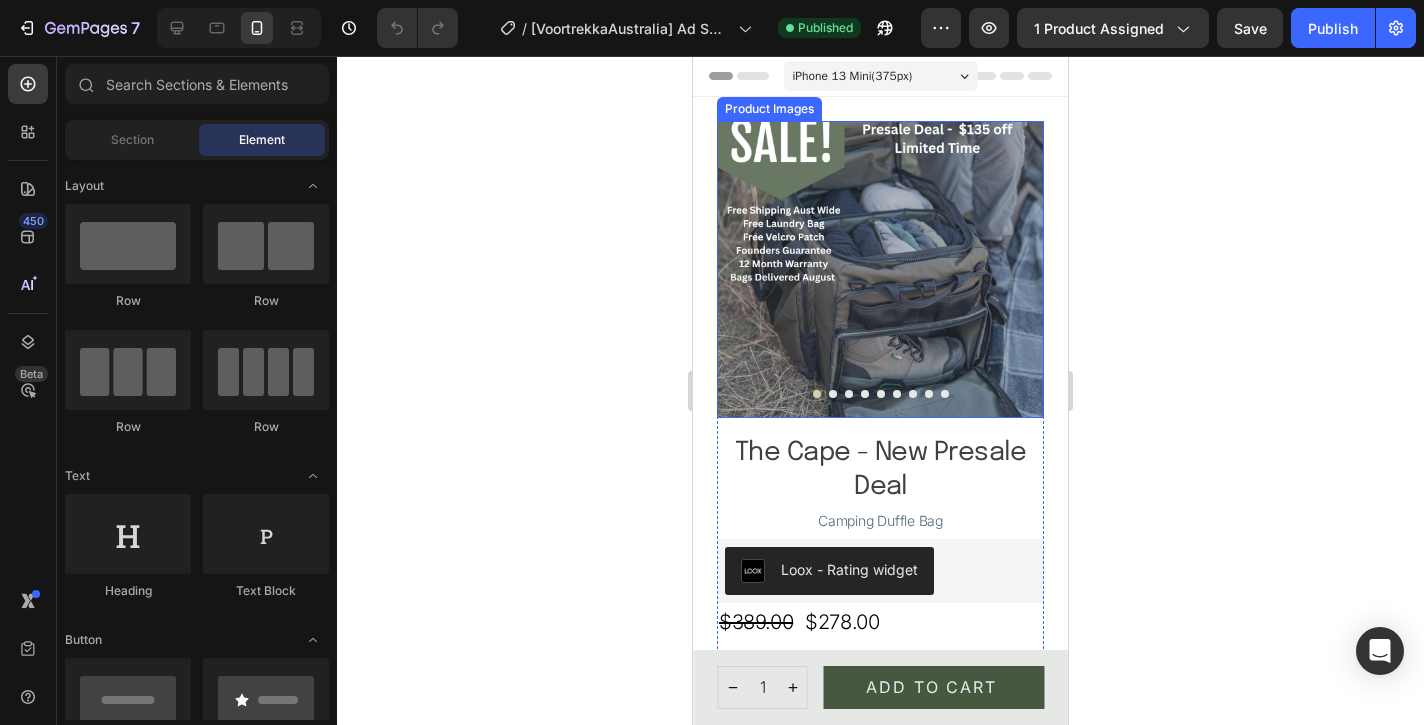 click at bounding box center [880, 269] 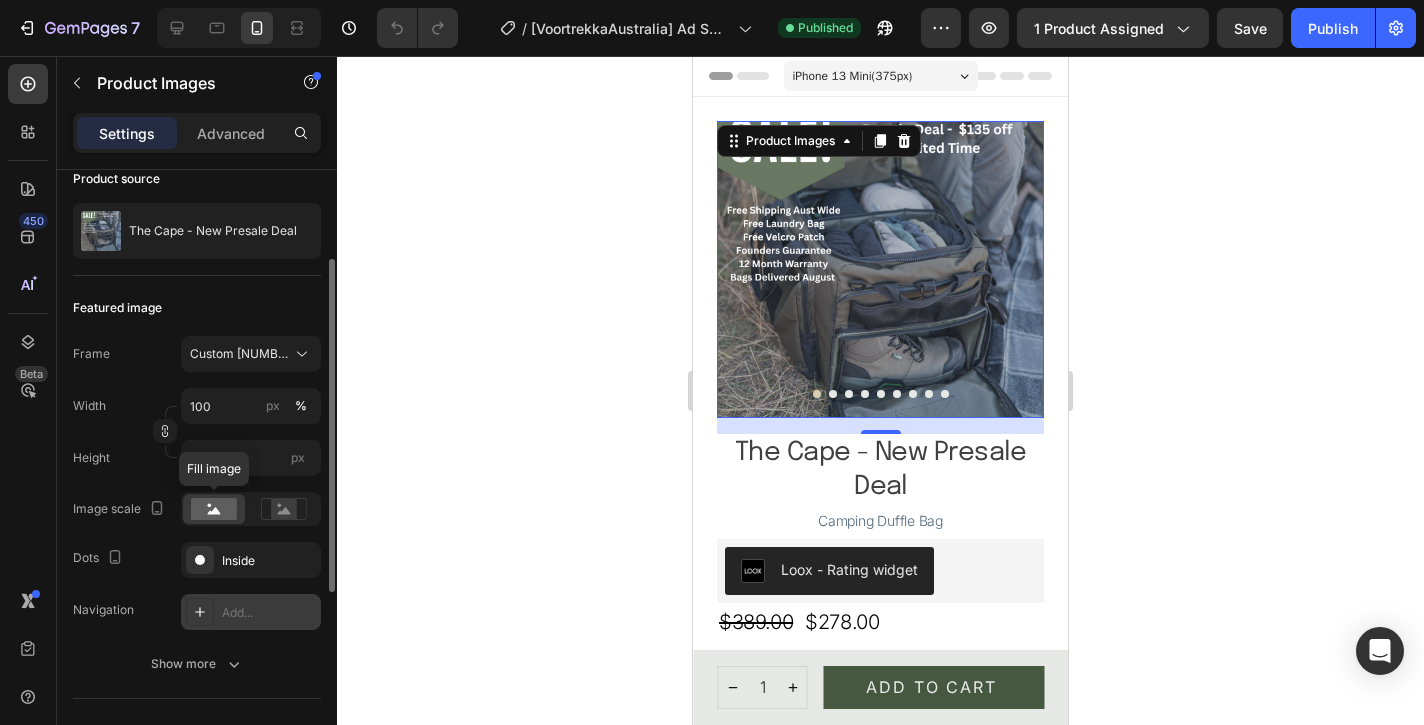 scroll, scrollTop: 160, scrollLeft: 0, axis: vertical 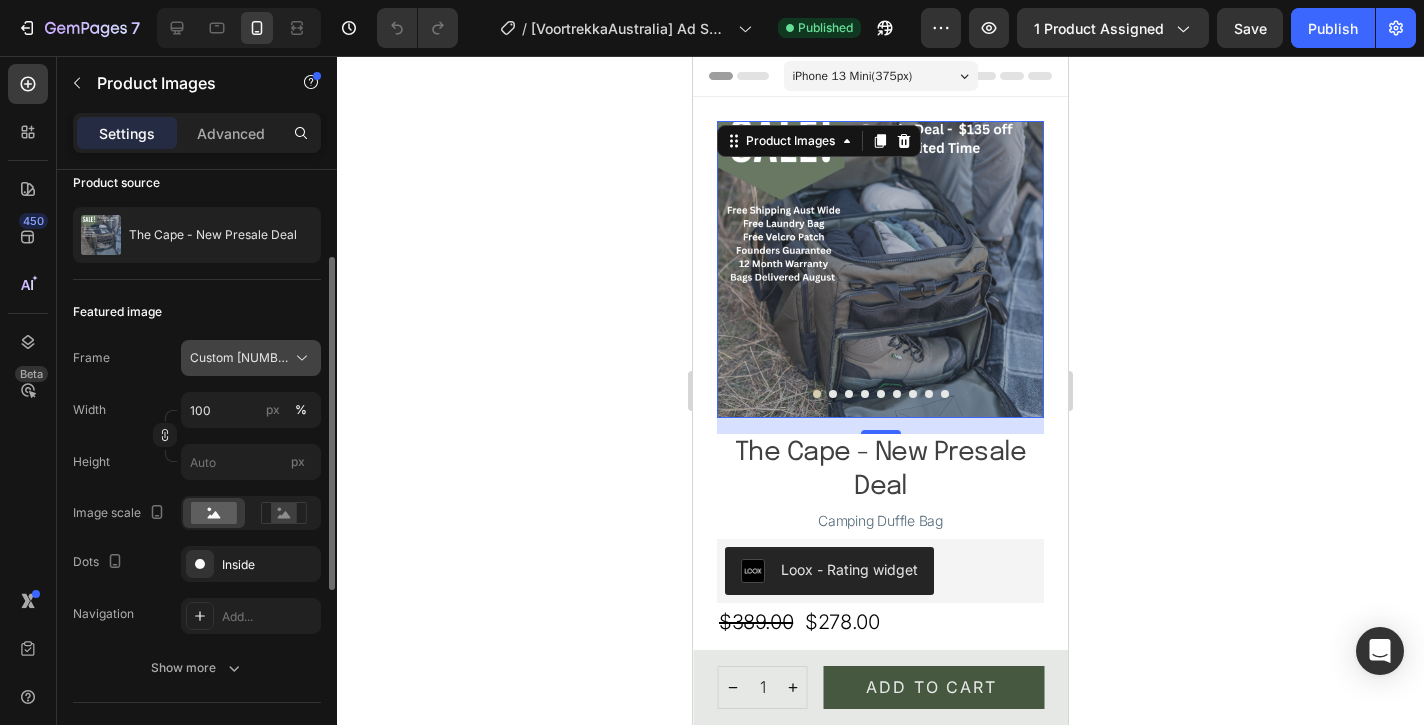 click on "Custom [NUMBER]:[NUMBER]" at bounding box center (239, 358) 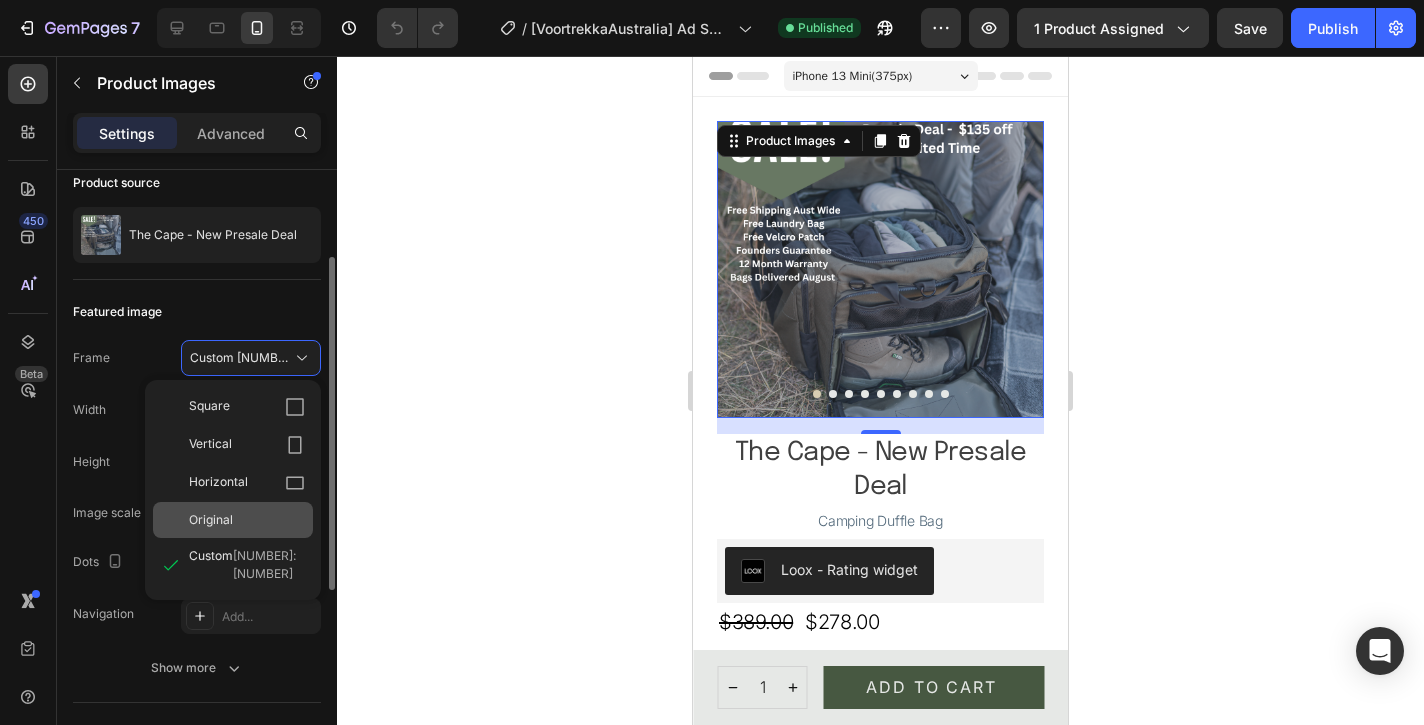 click on "Original" at bounding box center [211, 520] 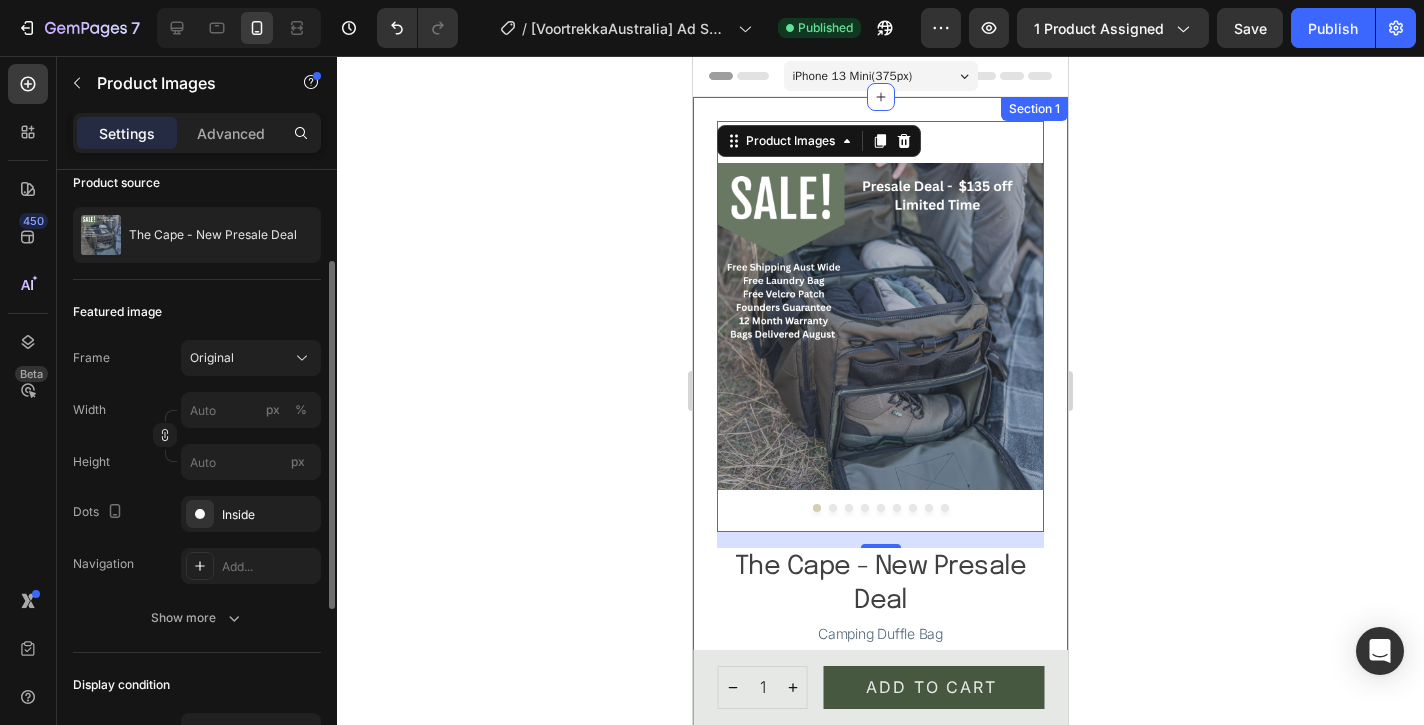 click 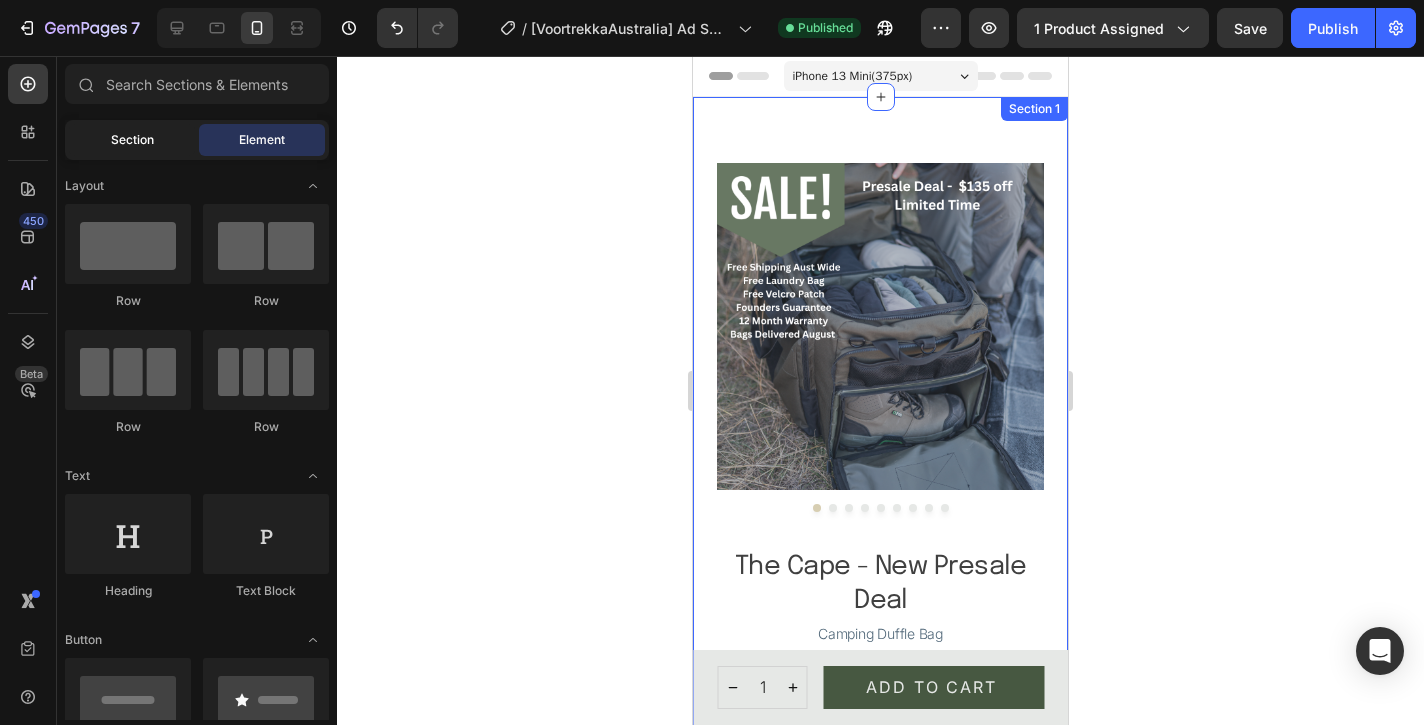 click on "Section" at bounding box center [132, 140] 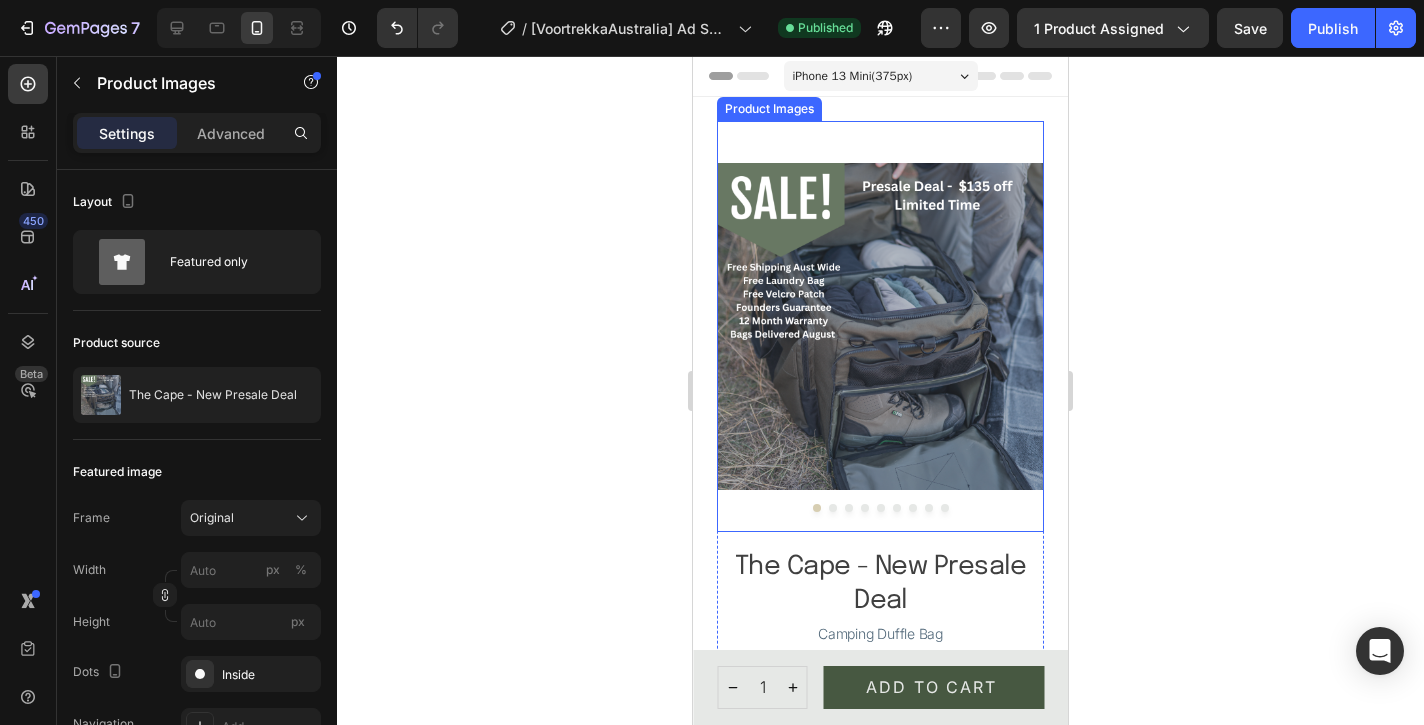 click at bounding box center (880, 326) 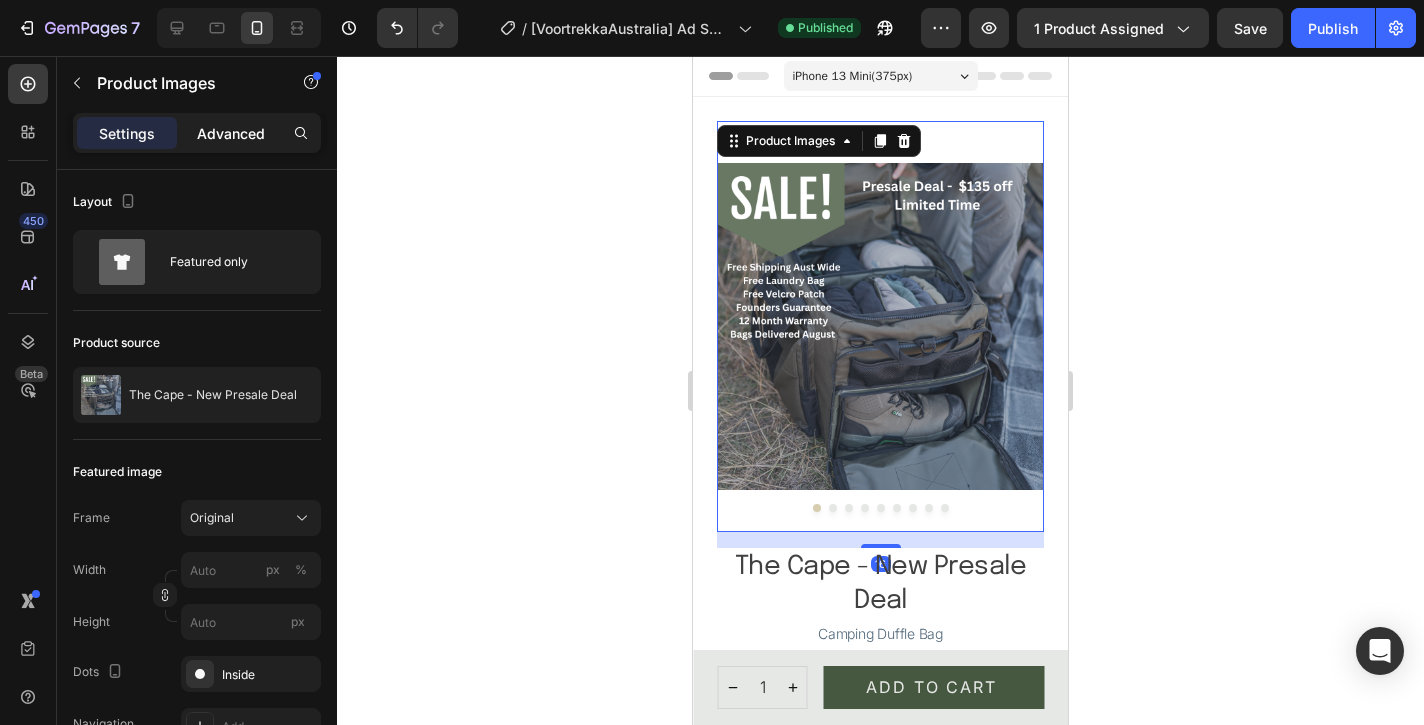 click on "Advanced" at bounding box center (231, 133) 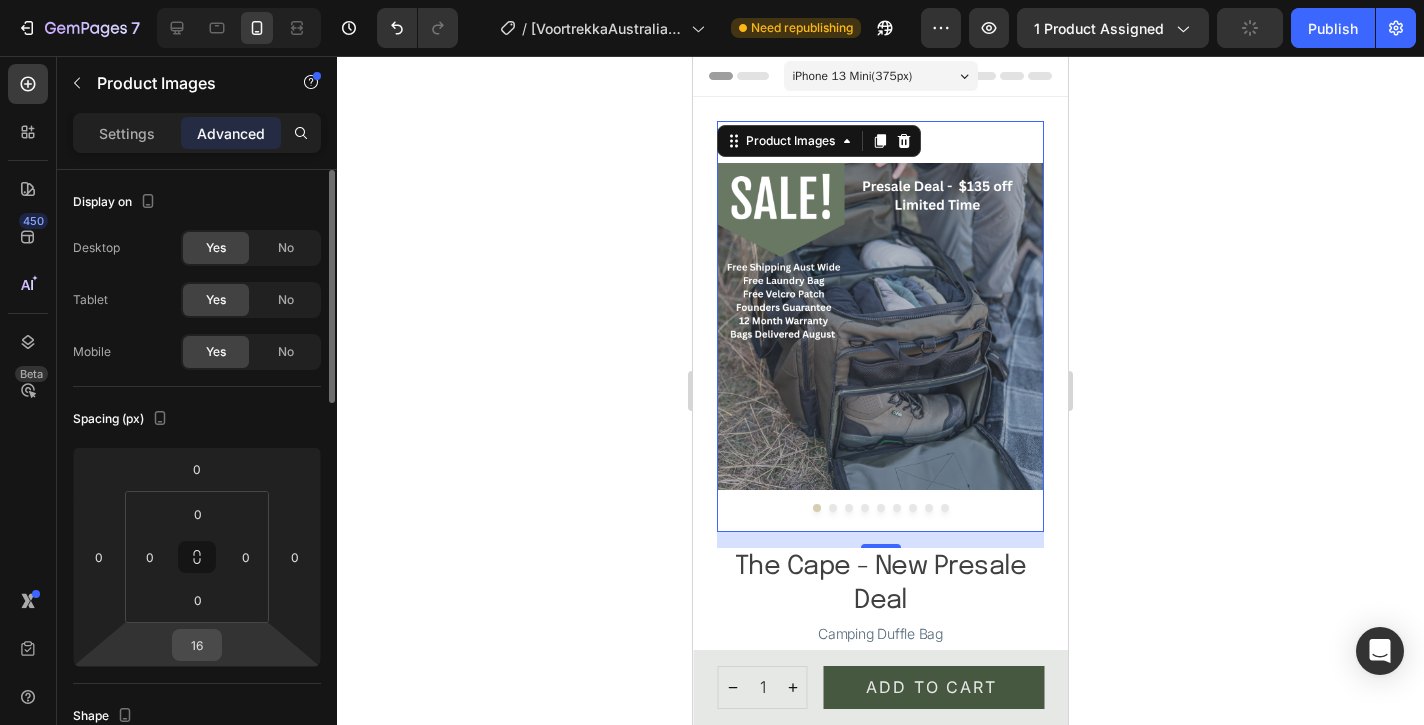 click on "16" at bounding box center [197, 645] 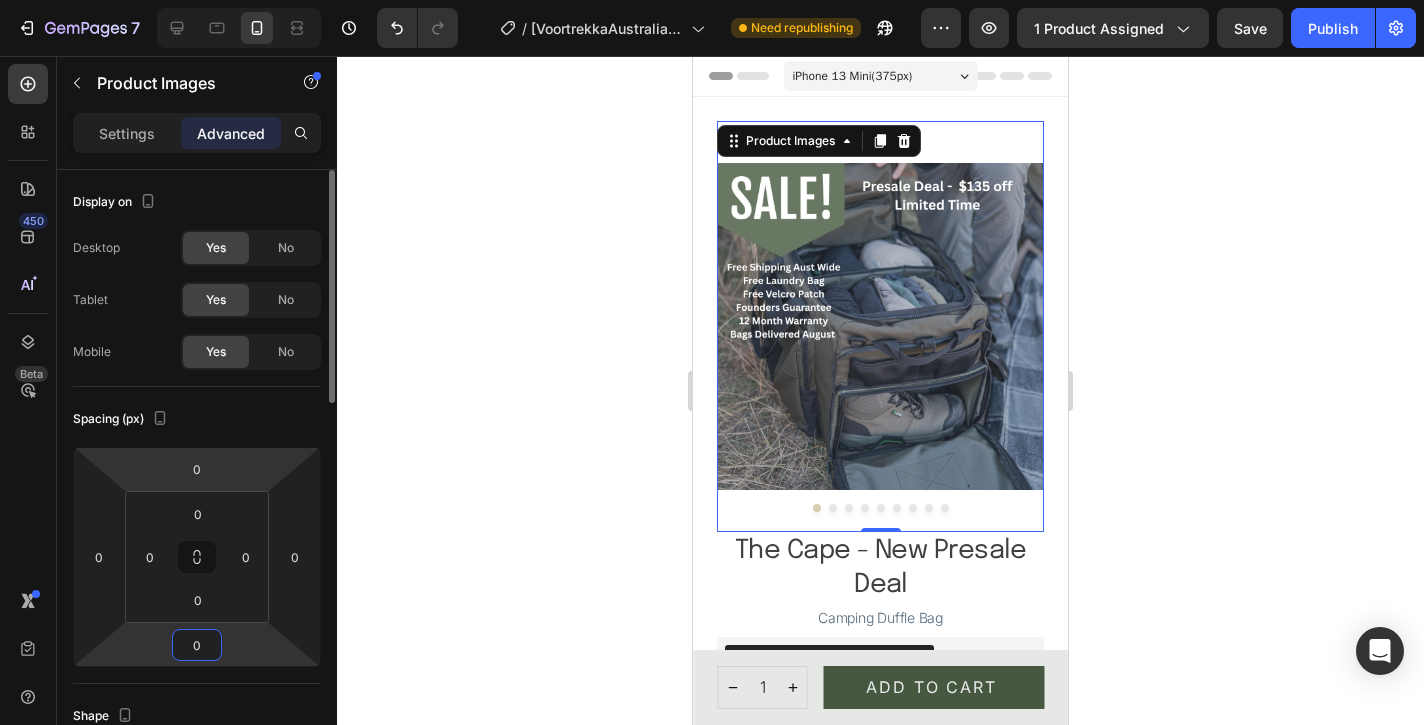 type on "0" 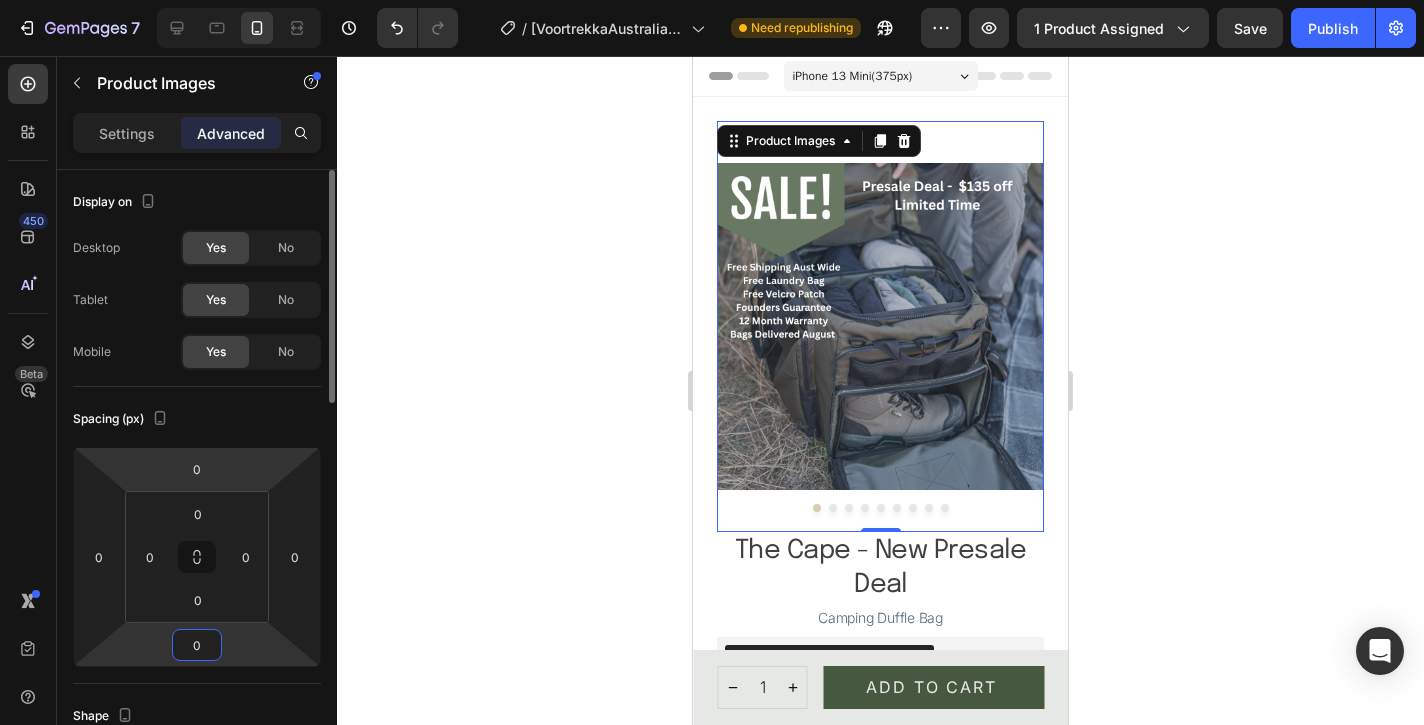 click on "7  Version history  /  [VoortrekkaAustralia] Ad Spend Final Product Page - Update 06-25 Need republishing Preview 1 product assigned  Save   Publish  450 Beta Sections(18) Elements(84) Section Element Hero Section Product Detail Brands Trusted Badges Guarantee Product Breakdown How to use Testimonials Compare Bundle FAQs Social Proof Brand Story Product List Collection Blog List Contact Sticky Add to Cart Custom Footer Browse Library 450 Layout
Row
Row
Row
Row Text
Heading
Text Block Button
Button
Button Media
Image
Image" at bounding box center (712, 0) 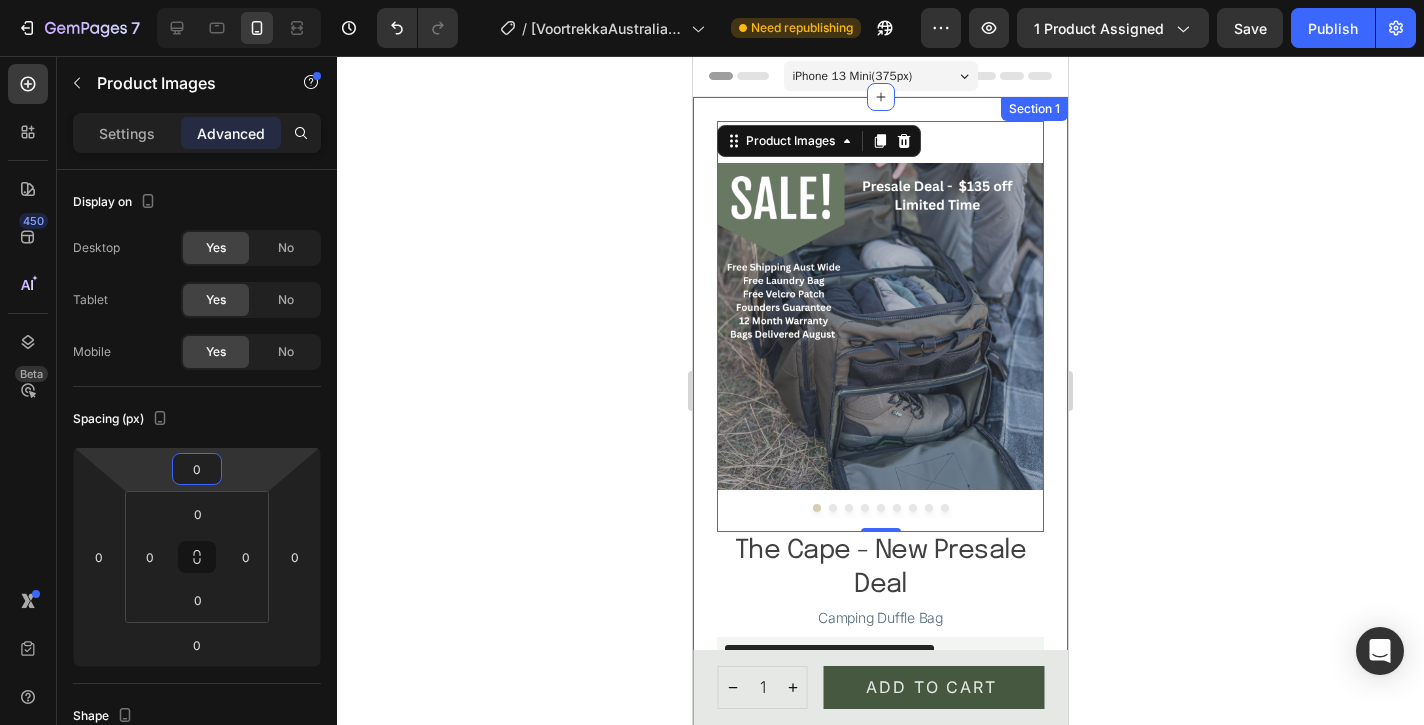 click on "Product Images   0 The Cape - New Presale Deal Product Title Camping Duffle Bag Text Block Loox - Rating widget Loox $[NUMBER].[NUMBER] Product Price Product Price $[NUMBER].[NUMBER] Product Price Product Price Row
Custom Code
Publish the page to see the content.
Custom Code Color: Olive Green Olive Green Olive Green Black Black Product Variants
Icon Internal Dividers Text Block Arrange your gear your way—everything stays in place and easy to find. Text Block Row
Icon Dedicated Compartments Text Block Separate toiletries, shoes, and laundry to keep things clean and tidy. Text Block Row
Icon Quick-Grab Gear Bags Text Block Velcro-attached pouches - grab essentials fast without unpacking. Text Block Row
Icon Stay-Open Lid Text Block Built-in strap designed to stay open to access your gear - no flopping, no fuss. Text Block Row
Icon Free Inclusions Text Block Free Laundry Bag to store your dirty gear and Free Velcro Reflective Patch Text Block Row Row 1" at bounding box center (880, 944) 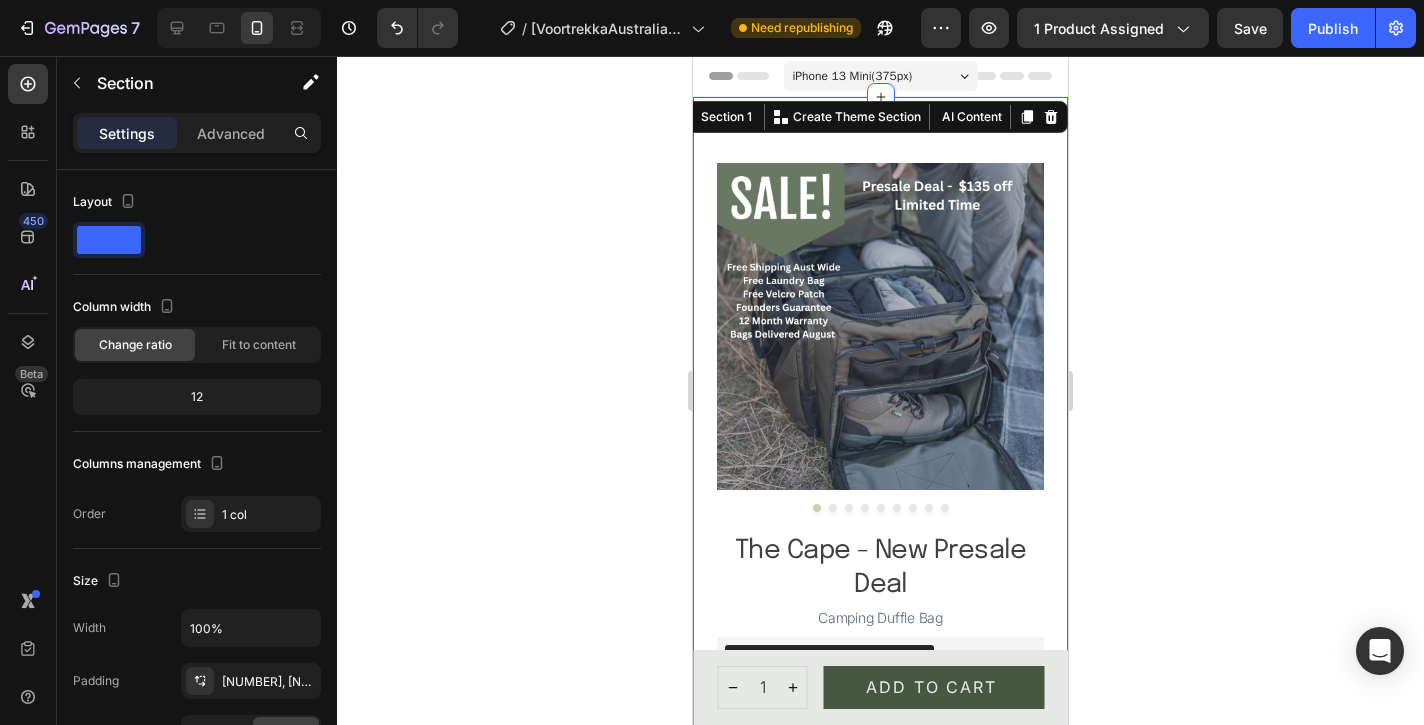 click 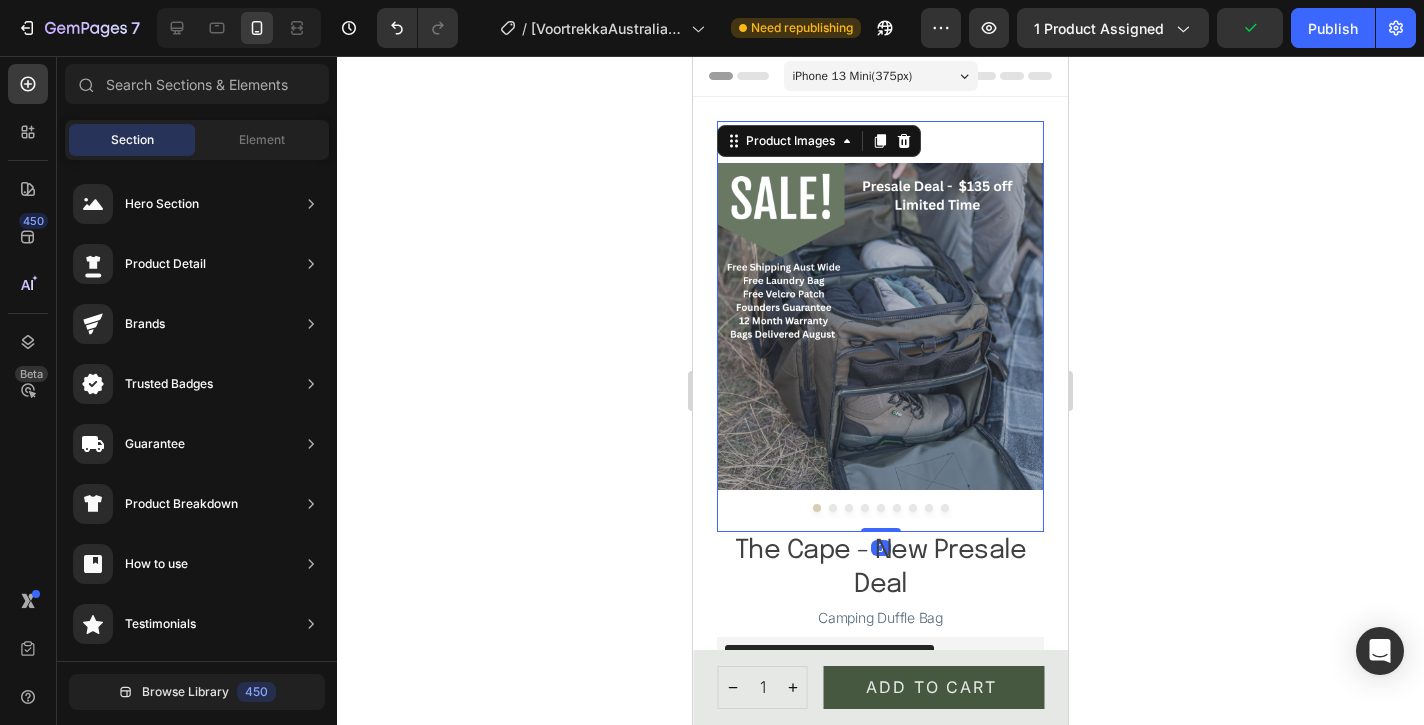 click at bounding box center (880, 326) 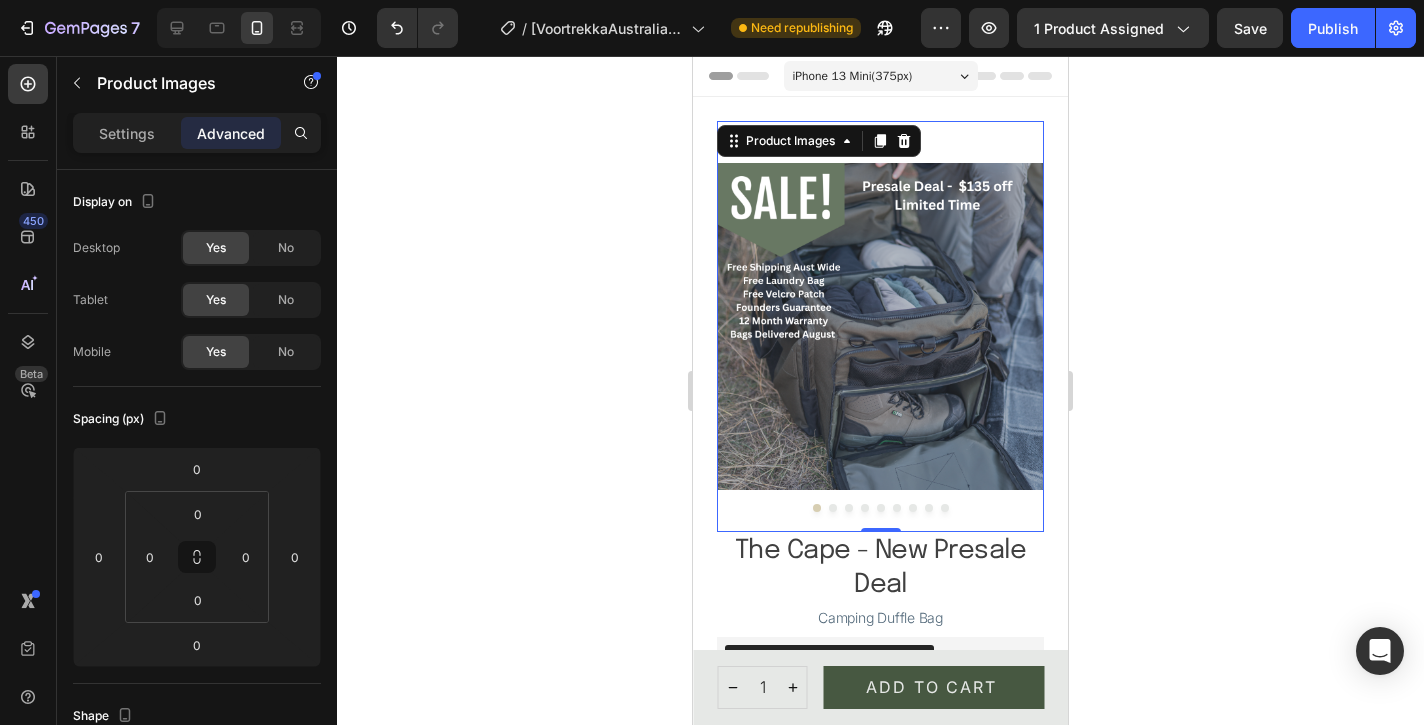 click 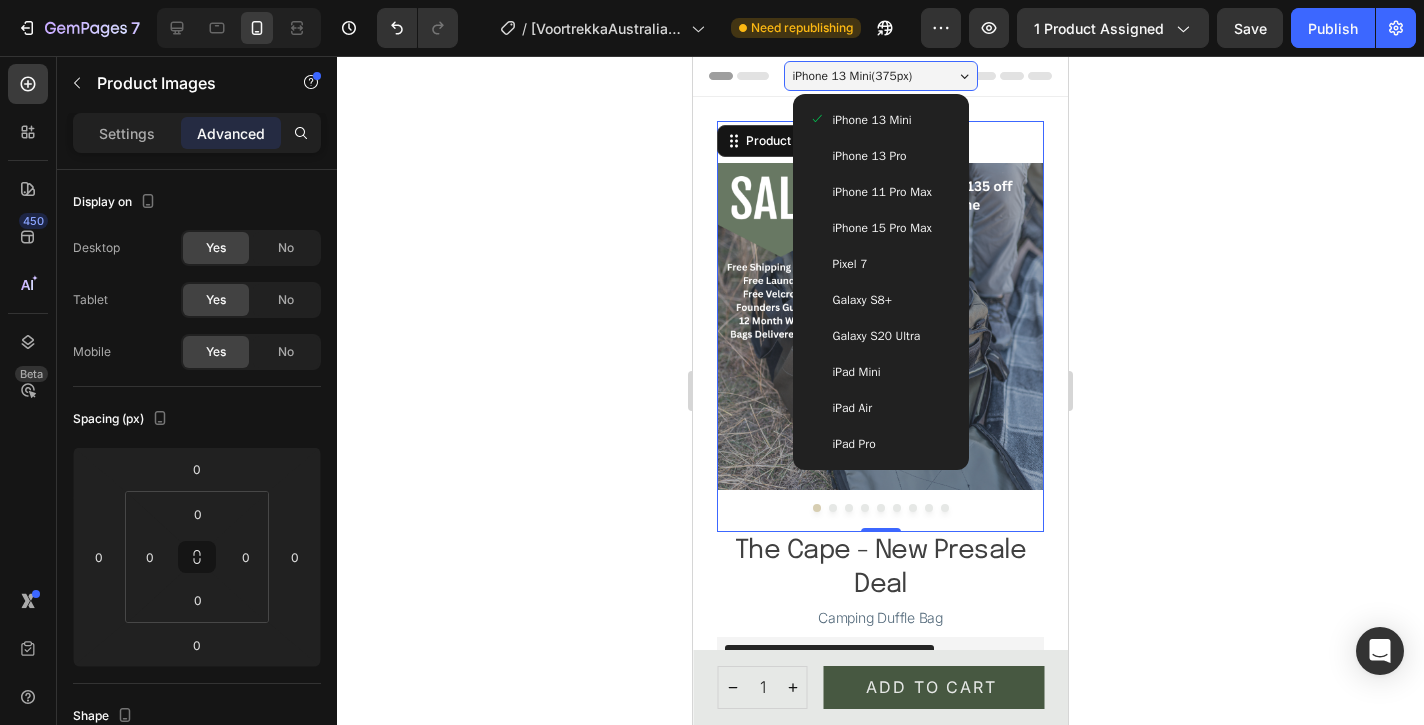 click on "iPhone 15 Pro Max" at bounding box center (882, 228) 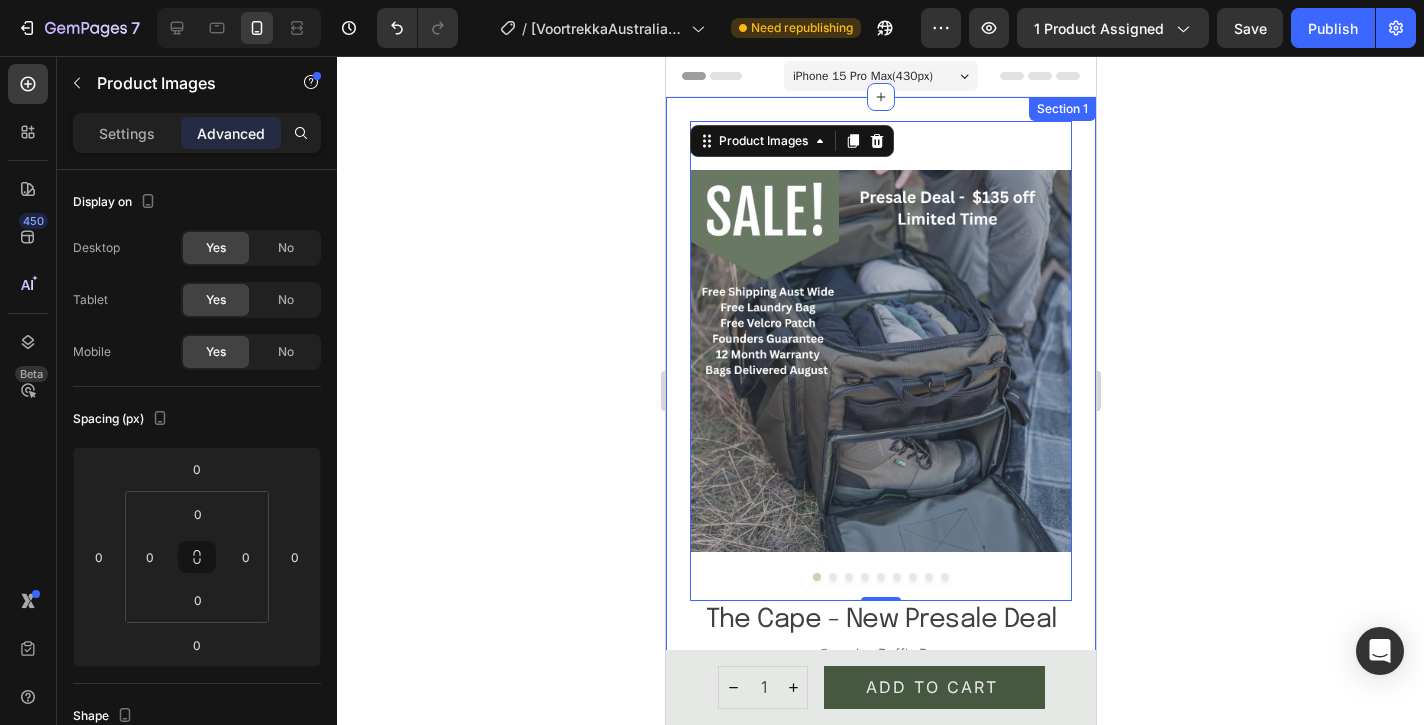 click 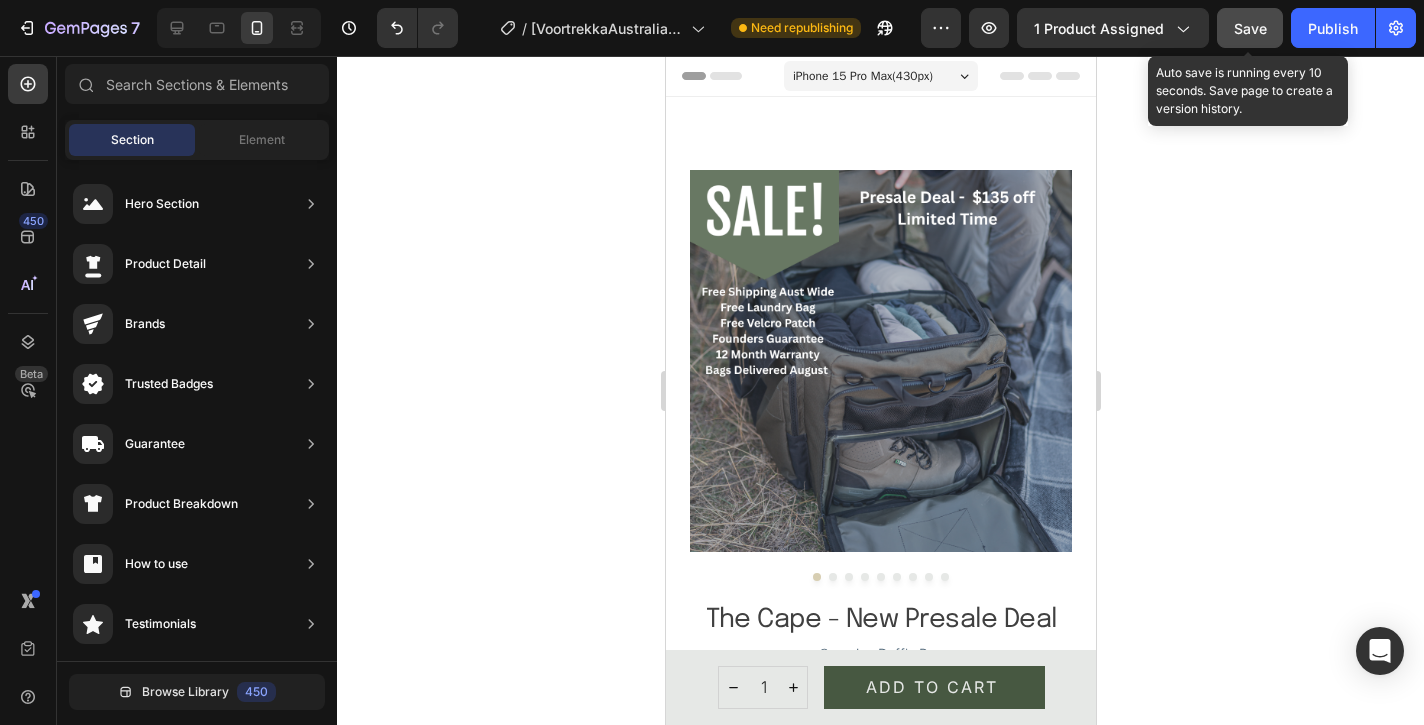 click on "Save" at bounding box center (1250, 28) 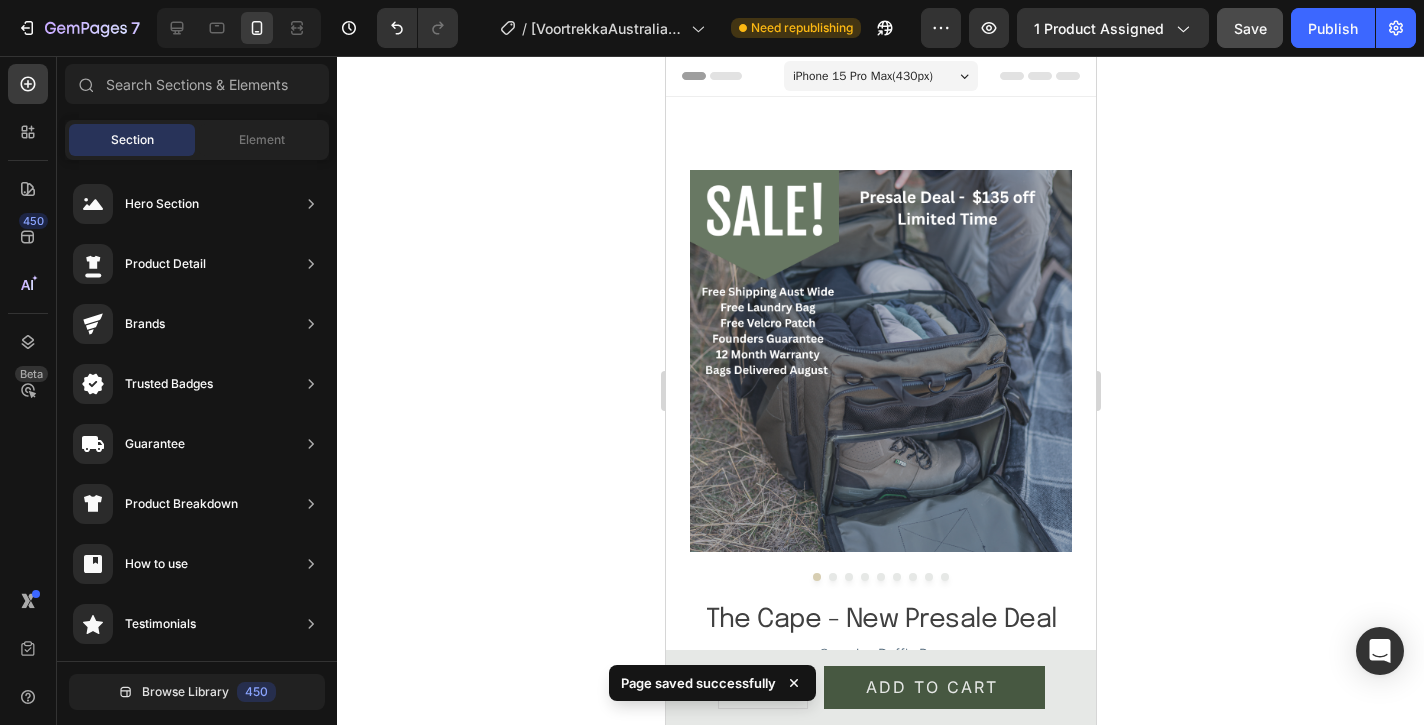 click 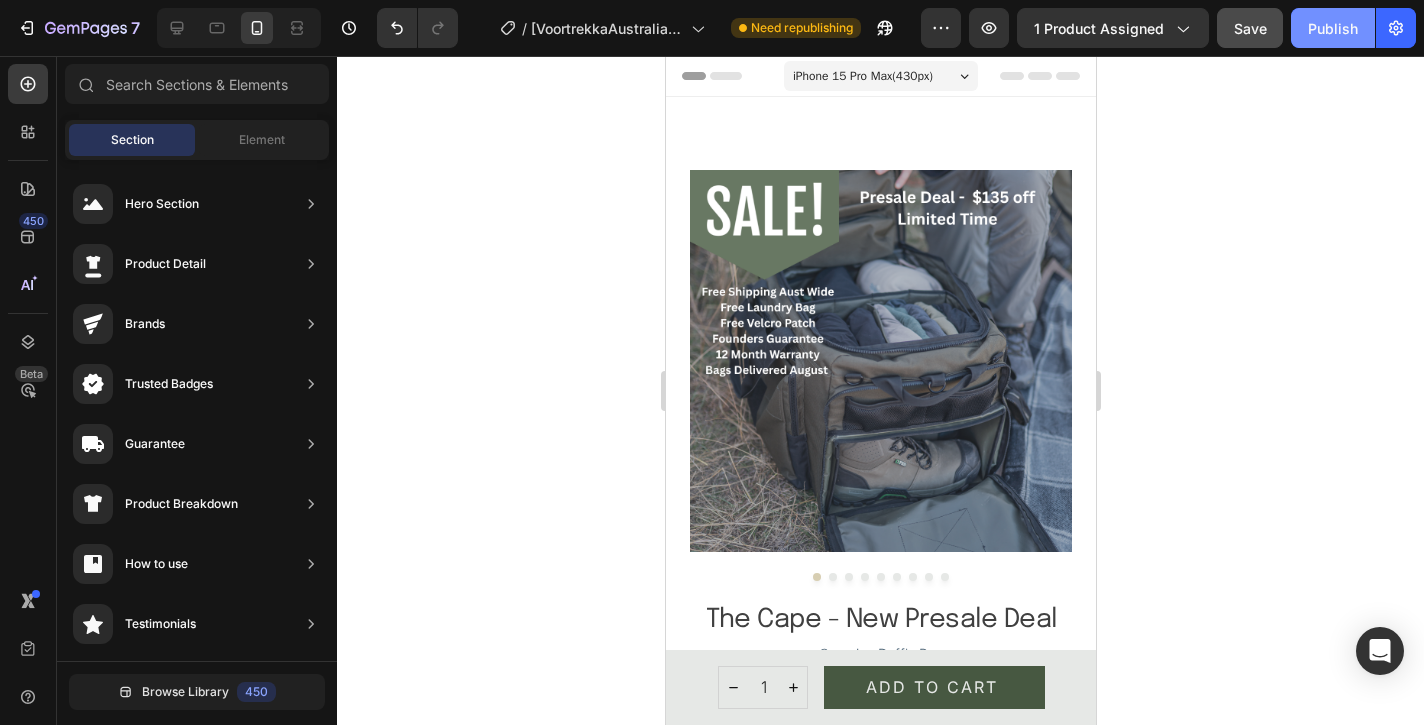 click on "Publish" at bounding box center [1333, 28] 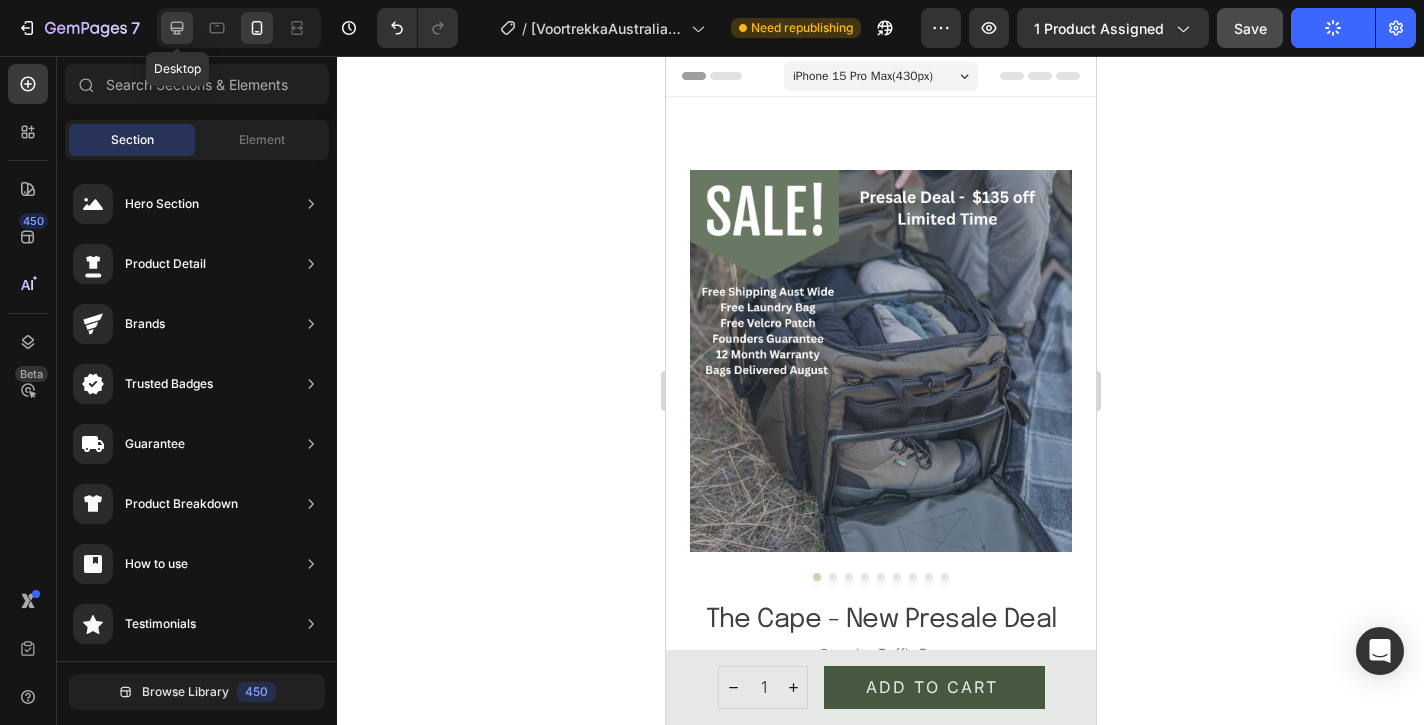 click 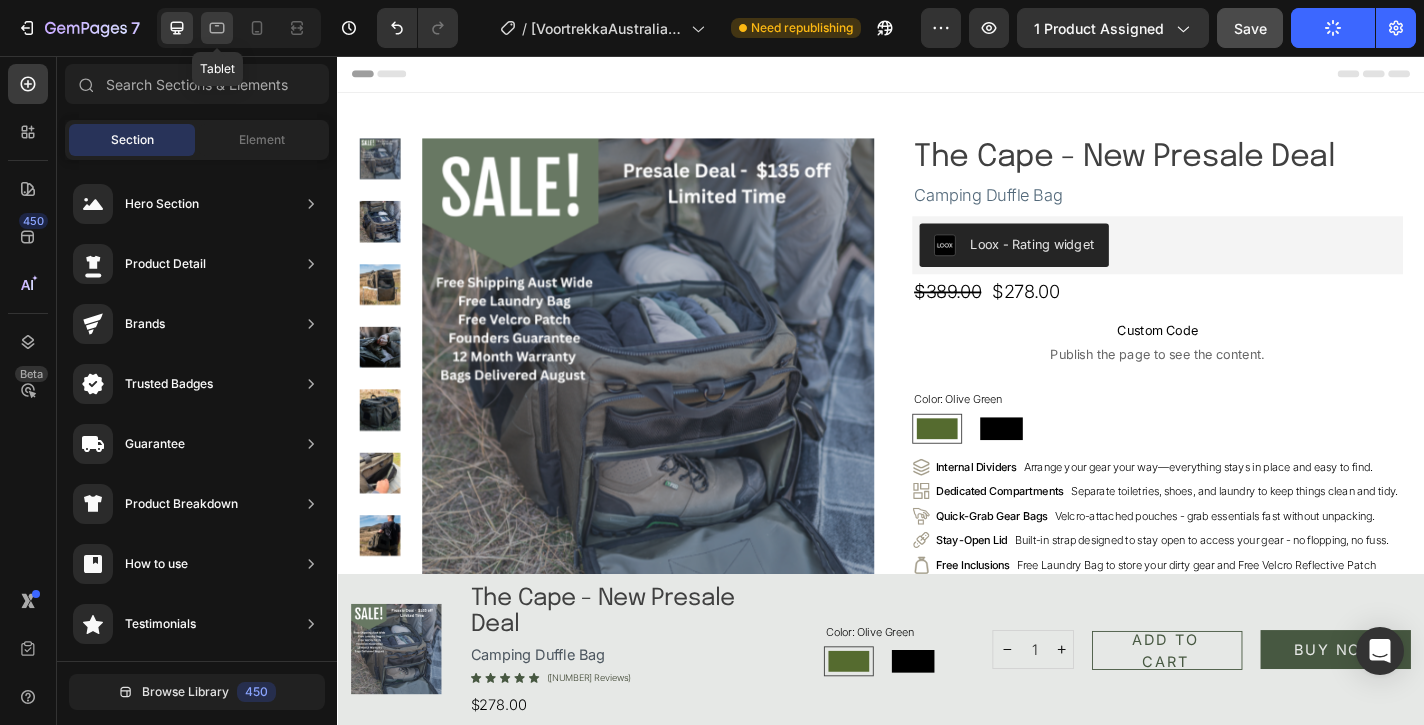 click 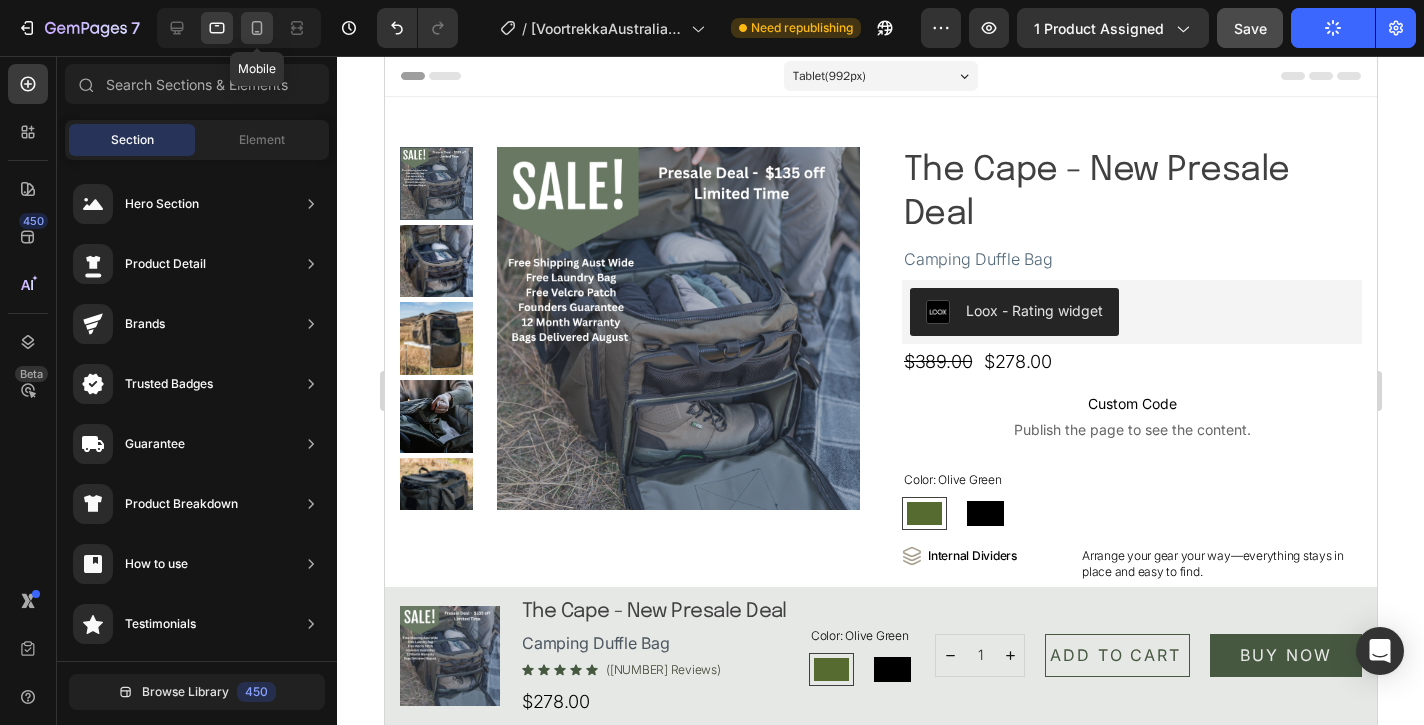 click 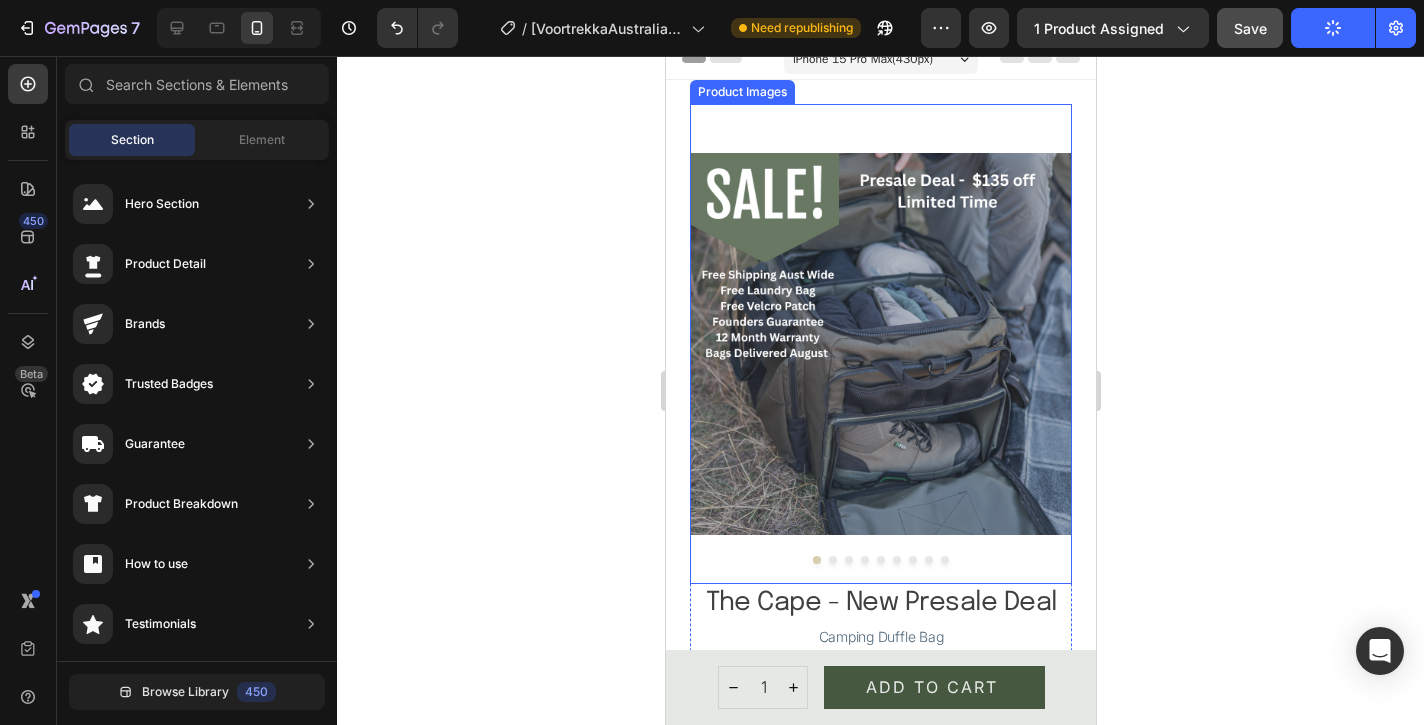 scroll, scrollTop: 0, scrollLeft: 0, axis: both 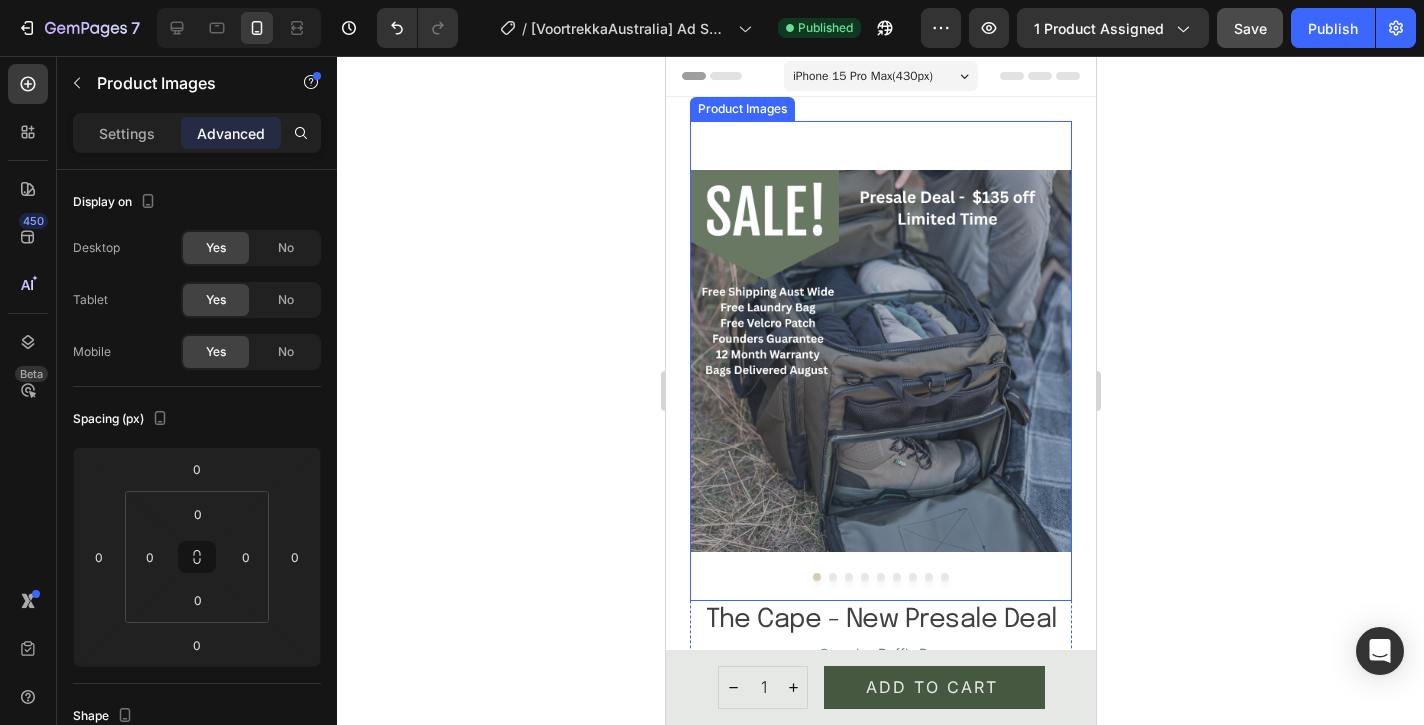 click at bounding box center (880, 361) 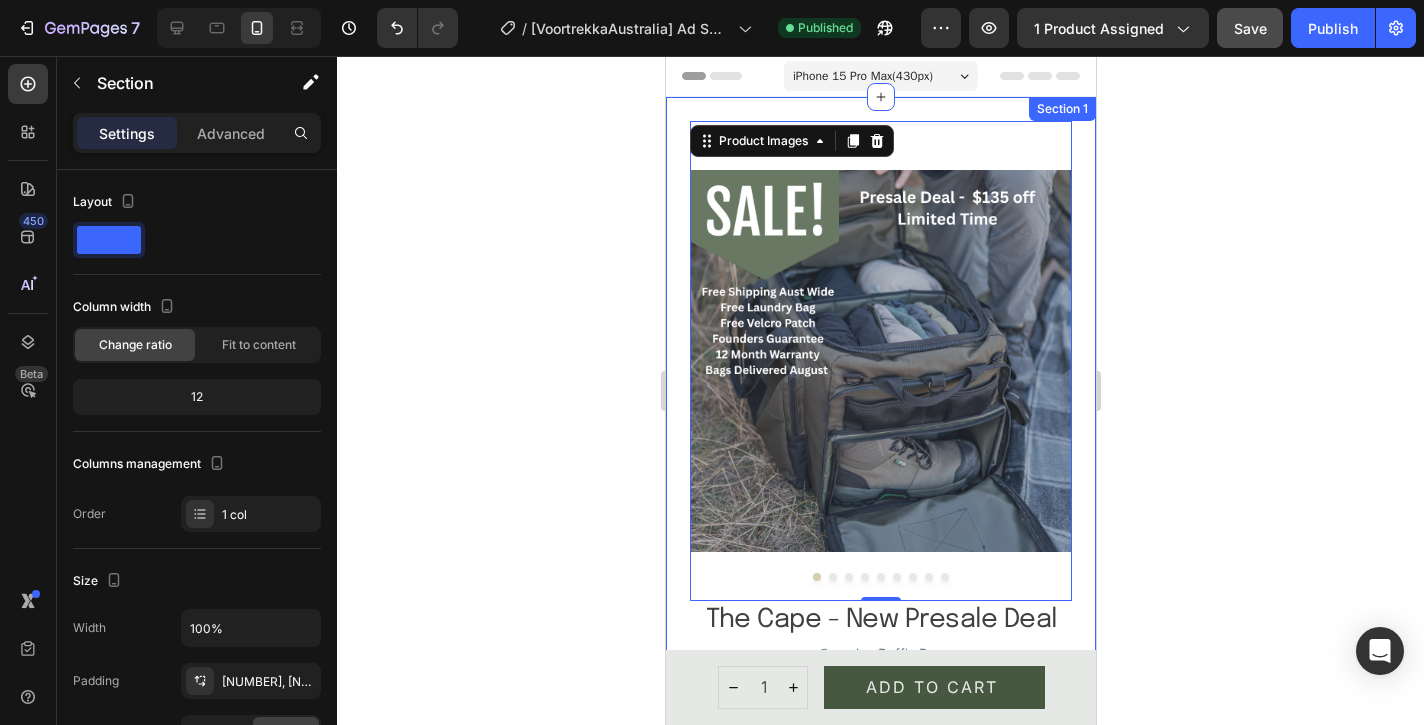 click on "Product Images   0 The Cape - New Presale Deal Product Title Camping Duffle Bag Text Block Loox - Rating widget Loox $[NUMBER].[NUMBER] Product Price Product Price $[NUMBER].[NUMBER] Product Price Product Price Row
Custom Code
Publish the page to see the content.
Custom Code Color: Olive Green Olive Green Olive Green Black Black Product Variants
Icon Internal Dividers Text Block Arrange your gear your way—everything stays in place and easy to find. Text Block Row
Icon Dedicated Compartments Text Block Separate toiletries, shoes, and laundry to keep things clean and tidy. Text Block Row
Icon Quick-Grab Gear Bags Text Block Velcro-attached pouches - grab essentials fast without unpacking. Text Block Row
Icon Stay-Open Lid Text Block Built-in strap designed to stay open to access your gear - no flopping, no fuss. Text Block Row
Icon Free Inclusions Text Block Free Laundry Bag to store your dirty gear and Free Velcro Reflective Patch Text Block Row Row 1" at bounding box center [880, 949] 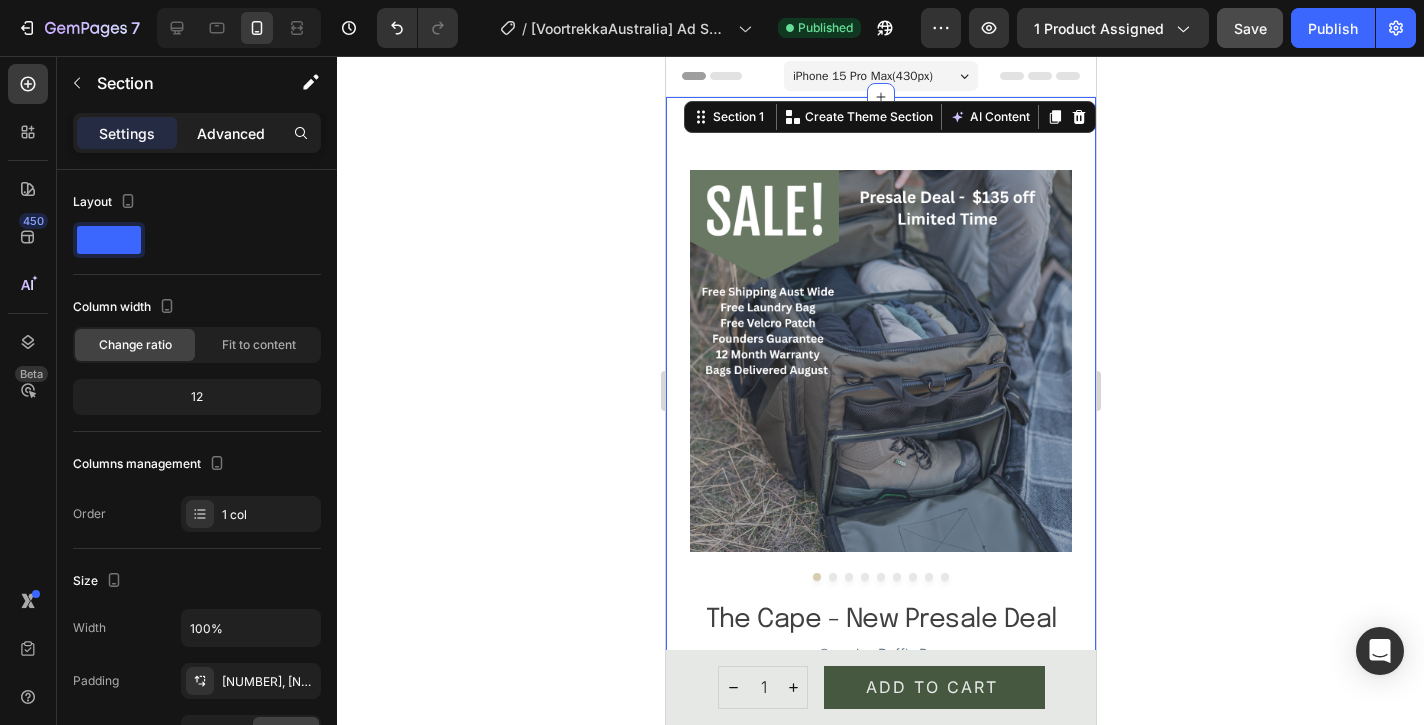 click on "Advanced" at bounding box center (231, 133) 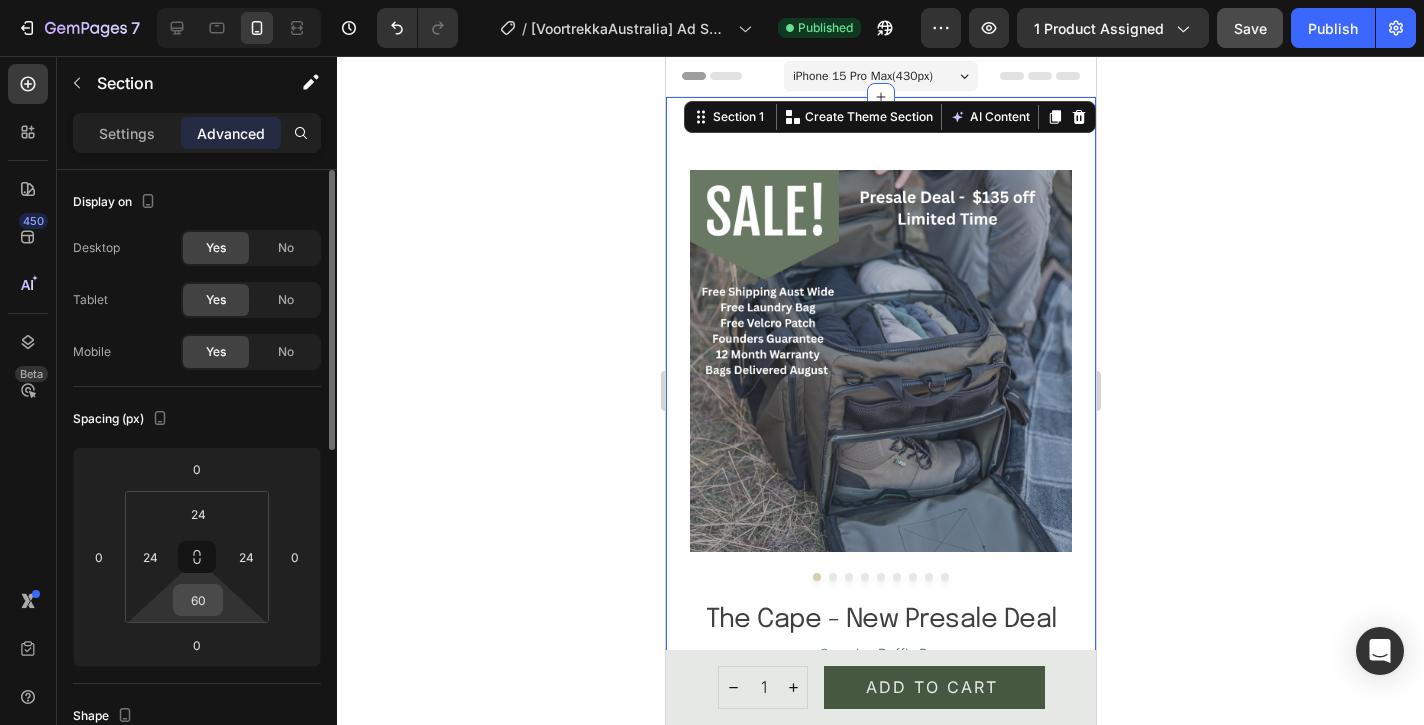 click on "60" at bounding box center (198, 600) 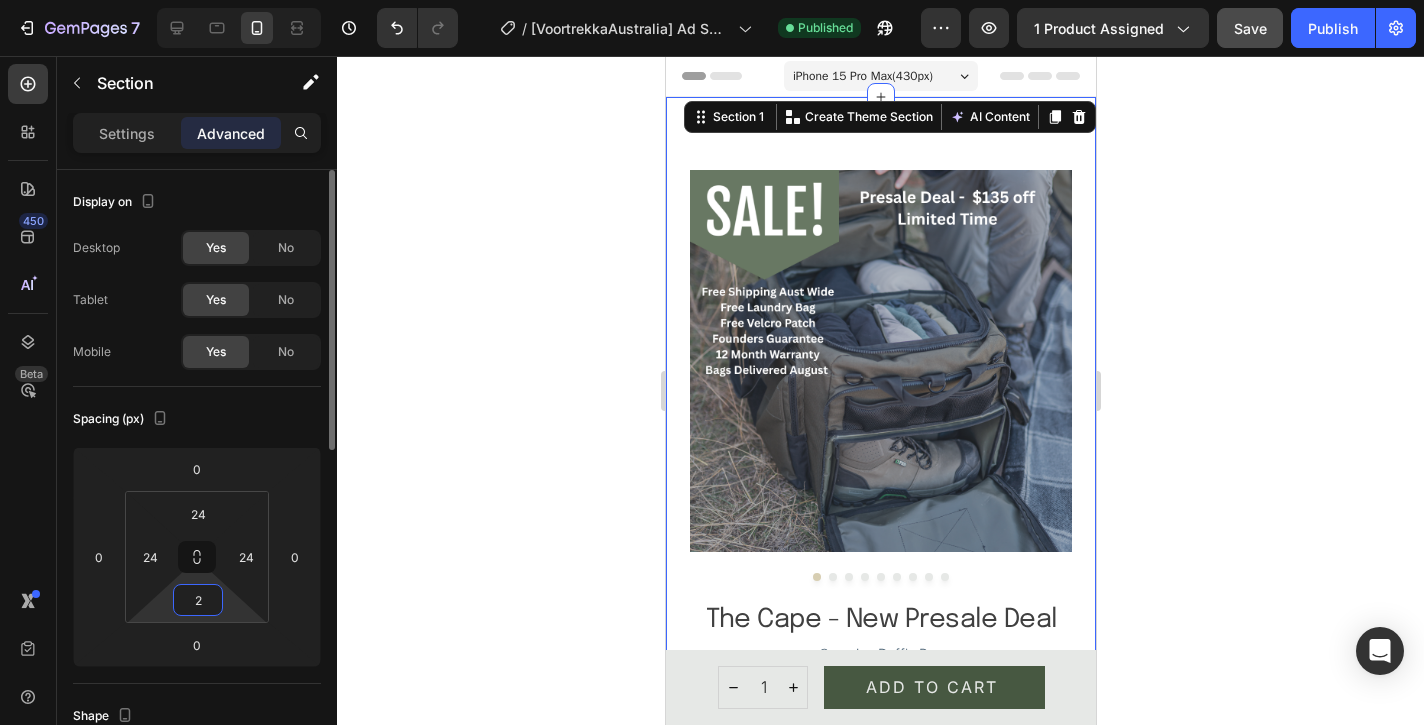 type on "24" 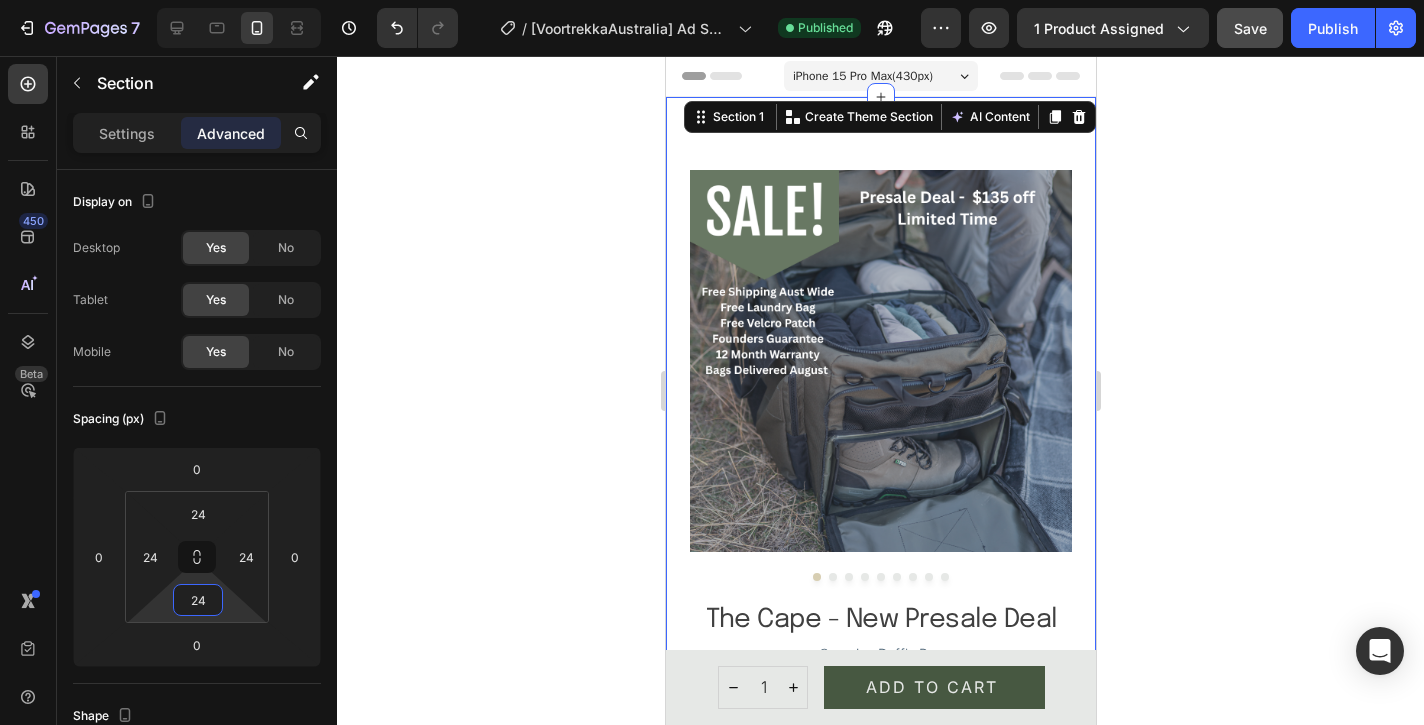 click 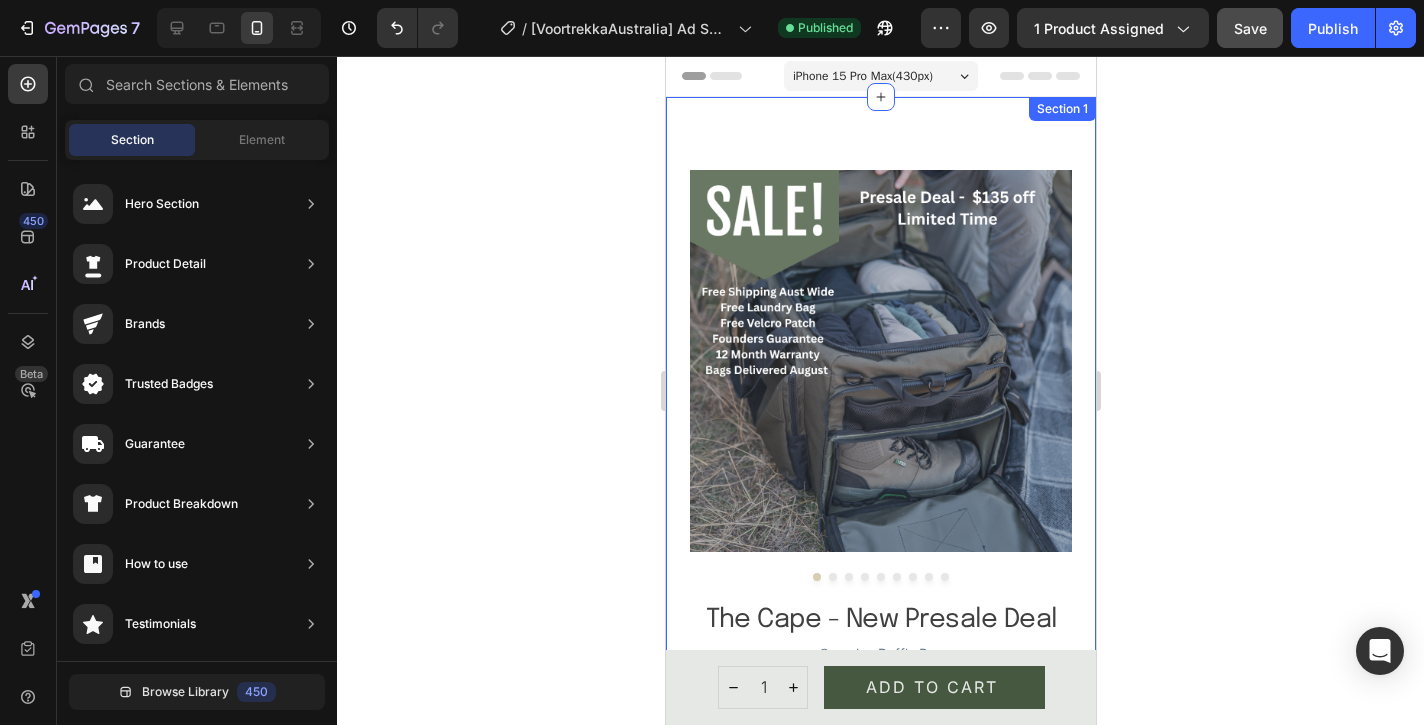 click on "Product Images The Cape - New Presale Deal Product Title Camping Duffle Bag Text Block Loox - Rating widget Loox $[NUMBER].[NUMBER] Product Price Product Price $[NUMBER].[NUMBER] Product Price Product Price Row
Custom Code
Publish the page to see the content.
Custom Code Color: Olive Green Olive Green Olive Green Black Black Product Variants
Icon Internal Dividers Text Block Arrange your gear your way—everything stays in place and easy to find. Text Block Row
Icon Dedicated Compartments Text Block Separate toiletries, shoes, and laundry to keep things clean and tidy. Text Block Row
Icon Quick-Grab Gear Bags Text Block Velcro-attached pouches - grab essentials fast without unpacking. Text Block Row
Icon Stay-Open Lid Text Block Built-in strap designed to stay open to access your gear - no flopping, no fuss. Text Block Row
Icon Free Inclusions Text Block Free Laundry Bag to store your dirty gear and Free Velcro Reflective Patch Text Block Row Row 1" at bounding box center (880, 931) 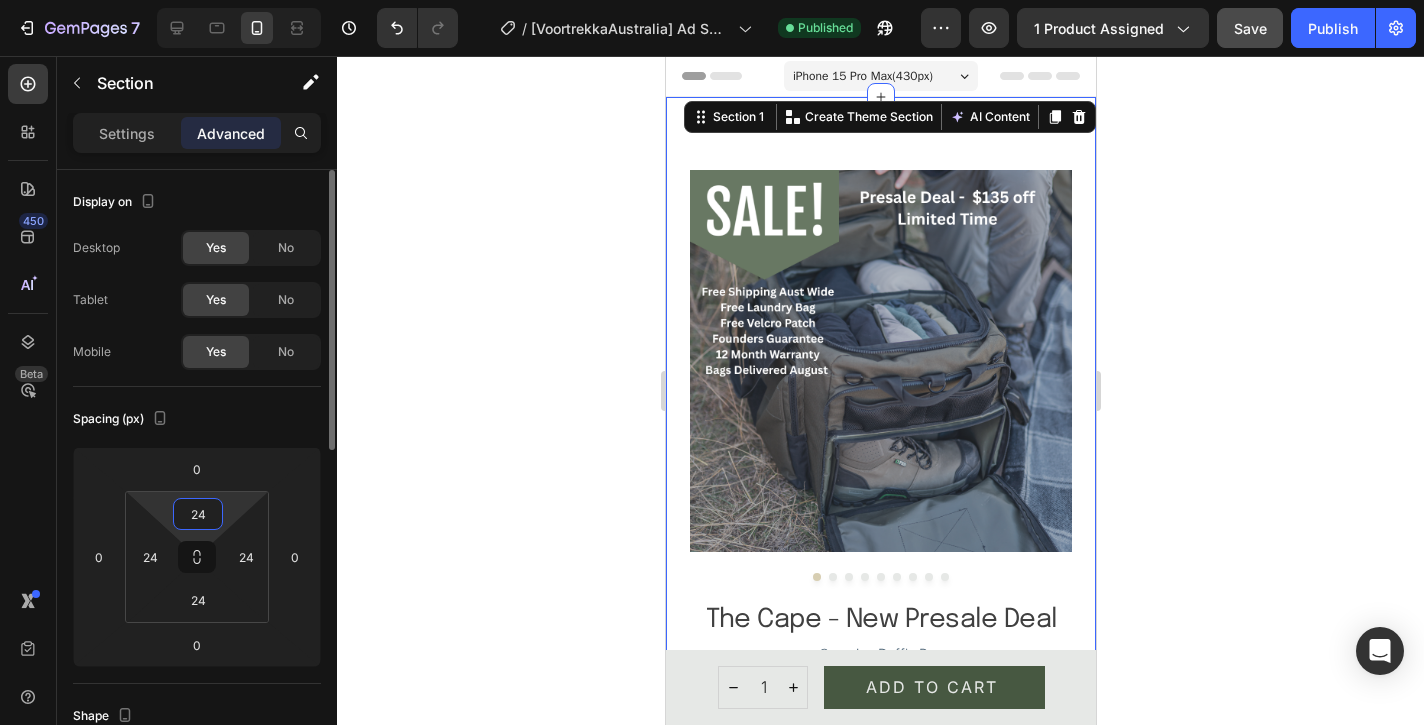 click on "24" at bounding box center (198, 514) 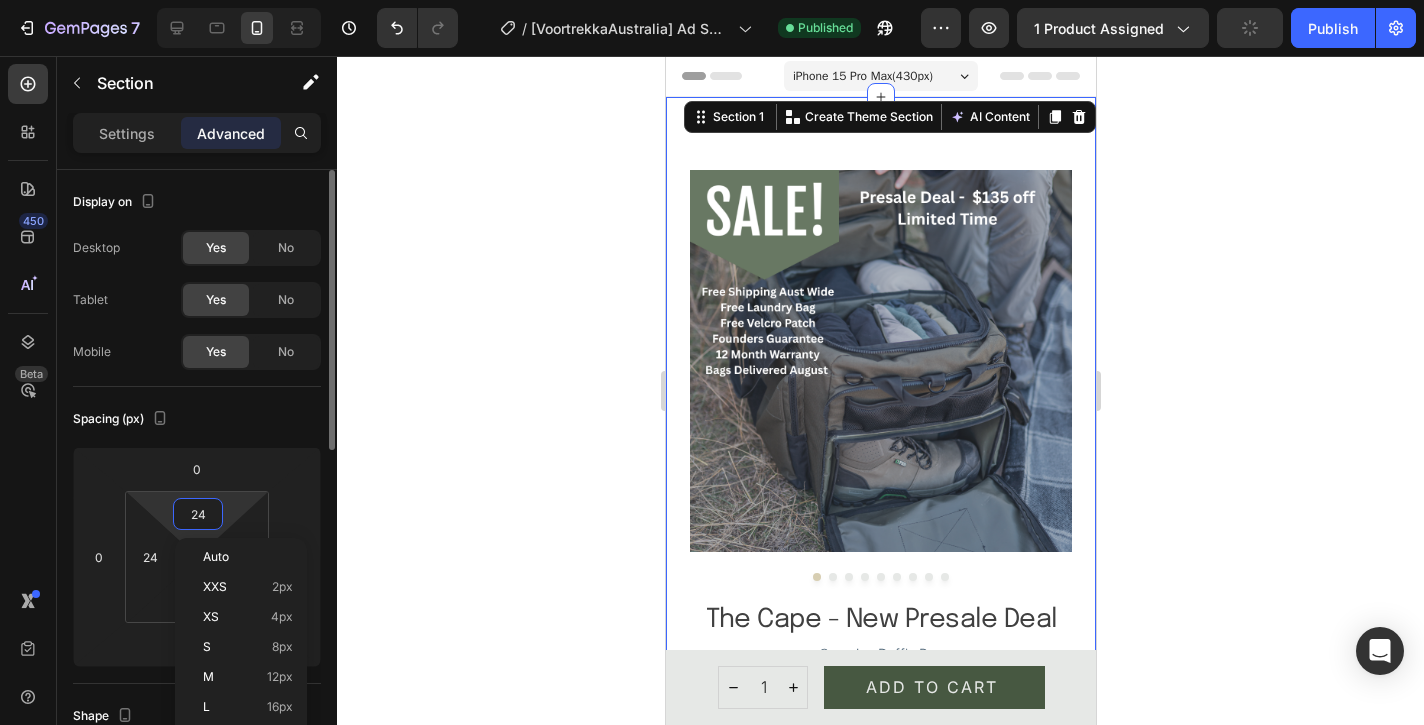 type on "0" 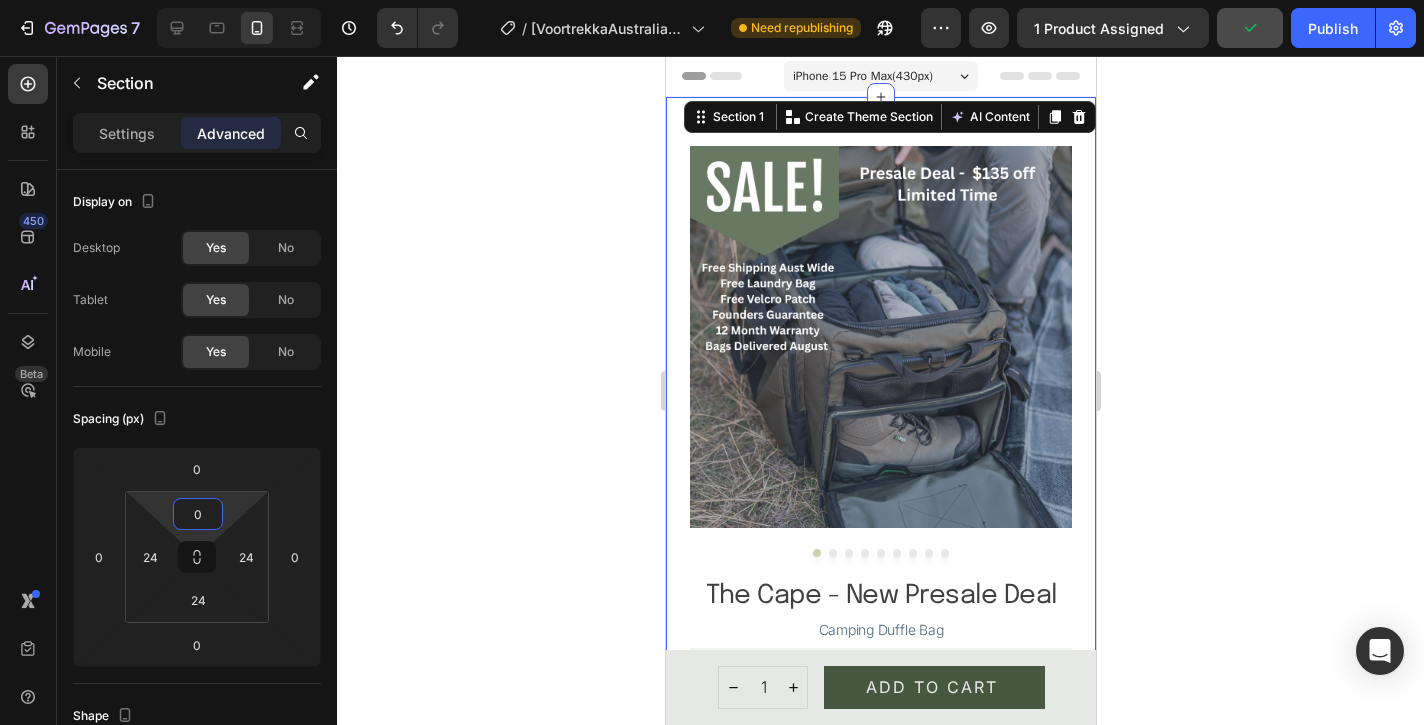 click 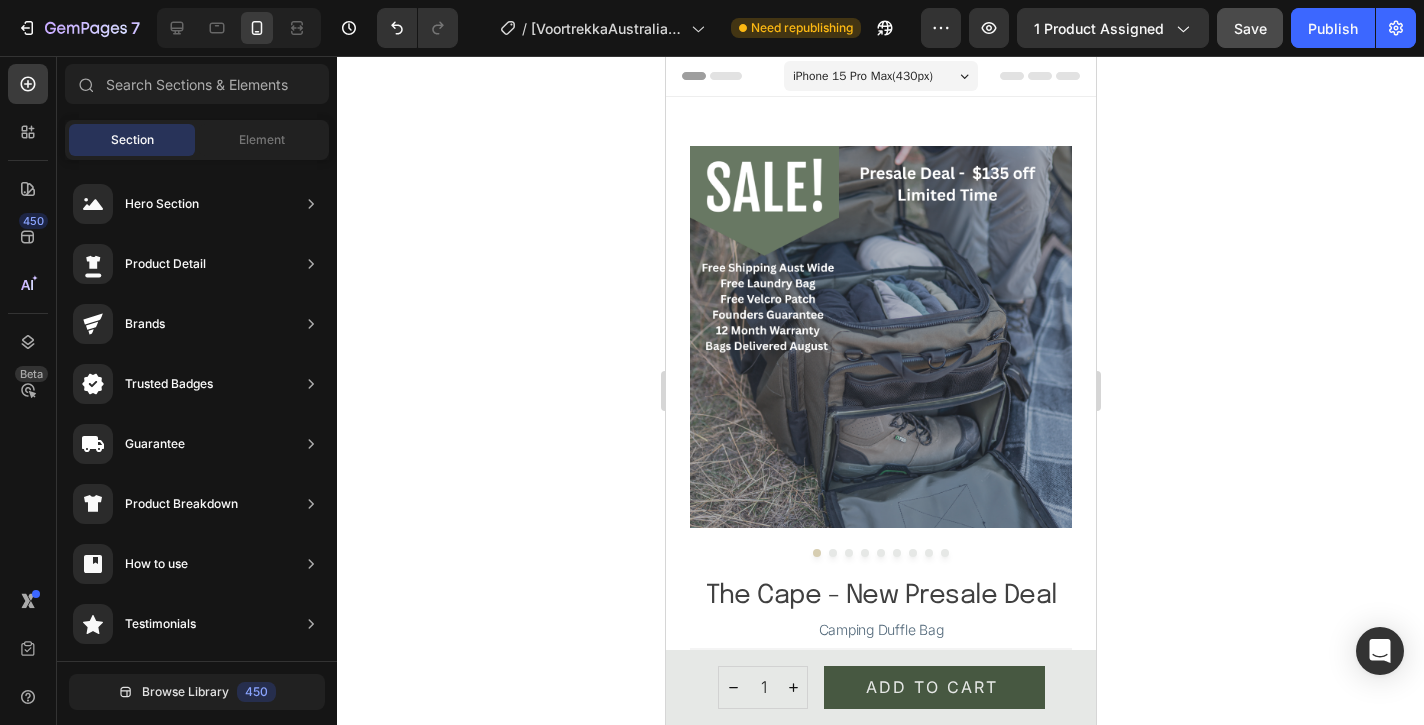 click on "iPhone 15 Pro Max  ( 430 px)" at bounding box center [880, 76] 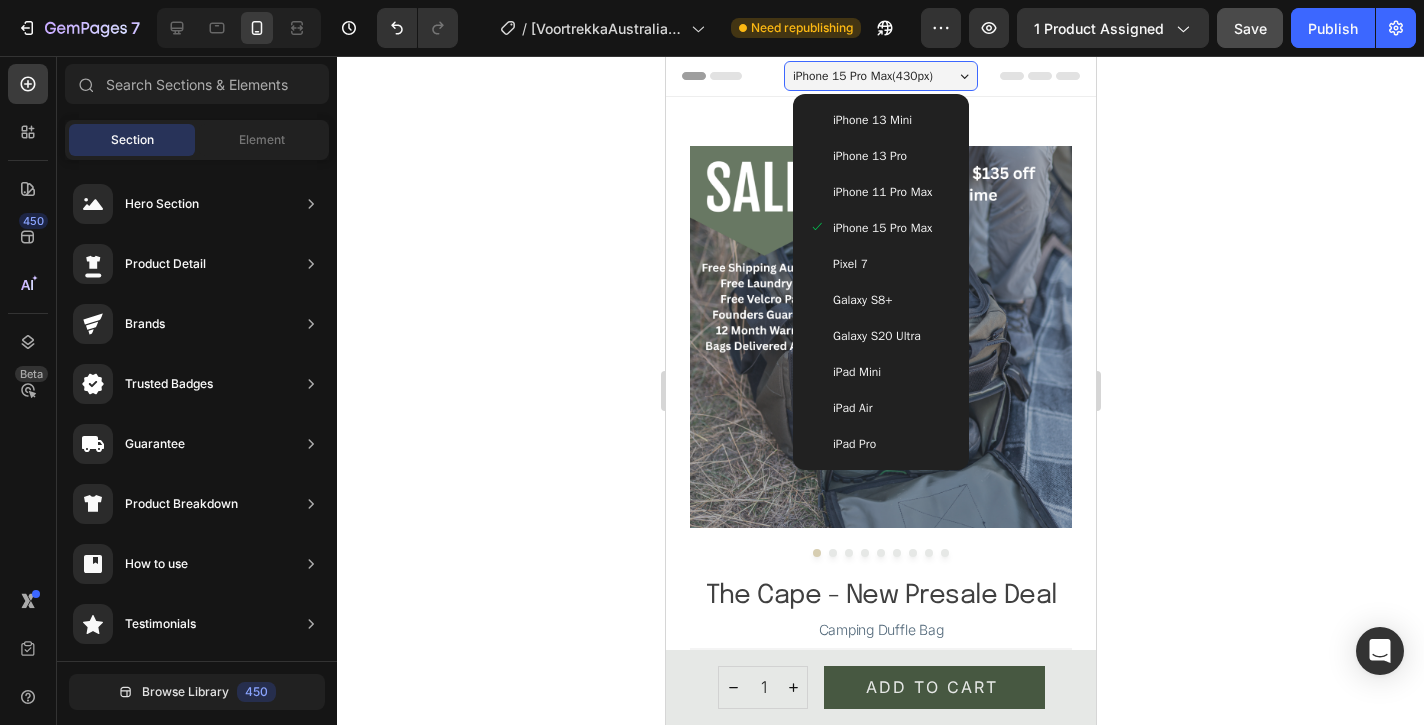 click on "iPhone 13 Mini" at bounding box center (880, 120) 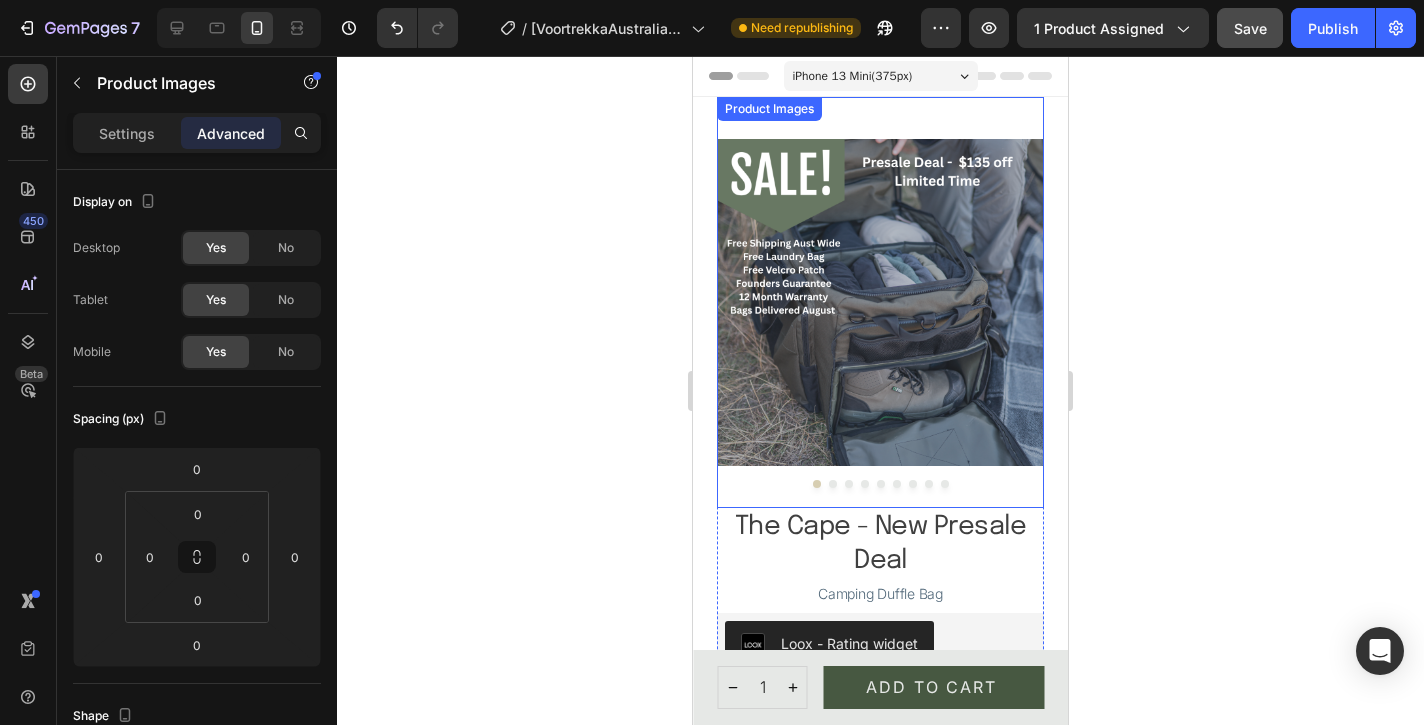 click on "Product Images" at bounding box center (880, 302) 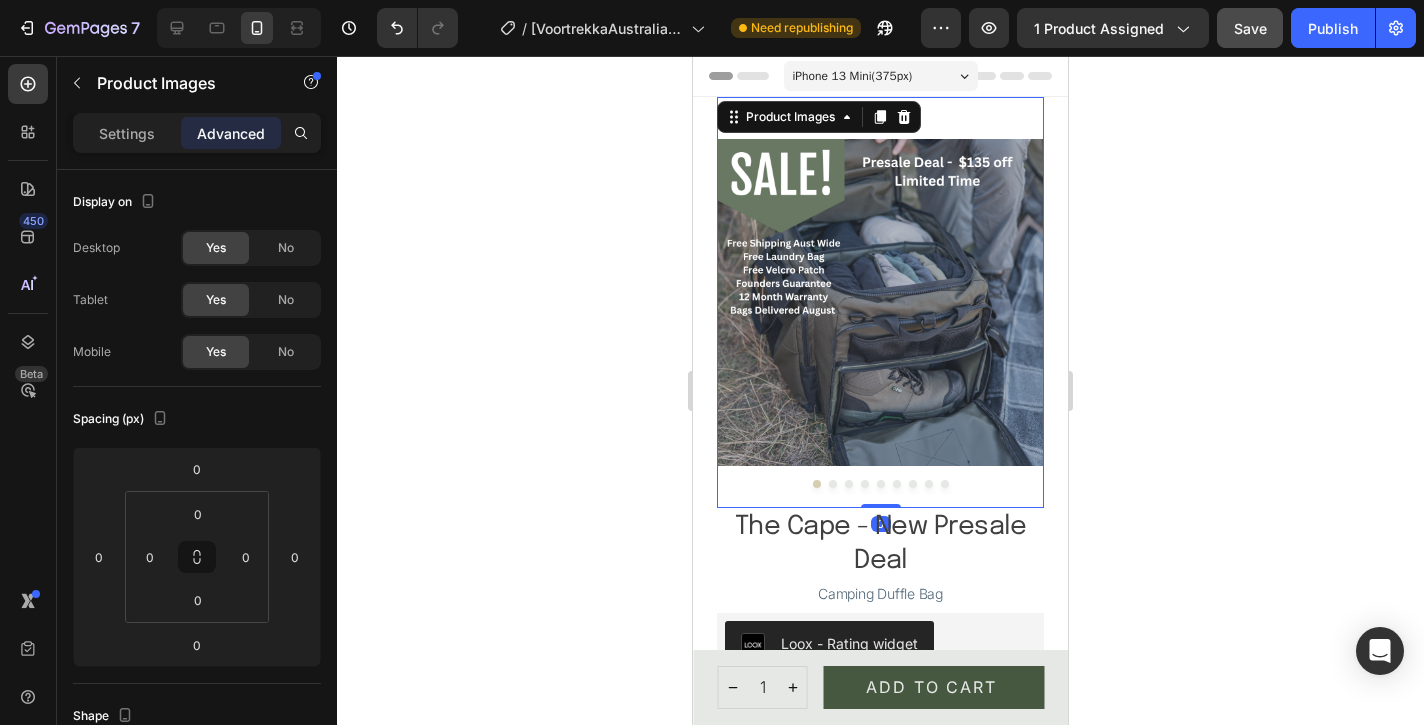 click at bounding box center (880, 302) 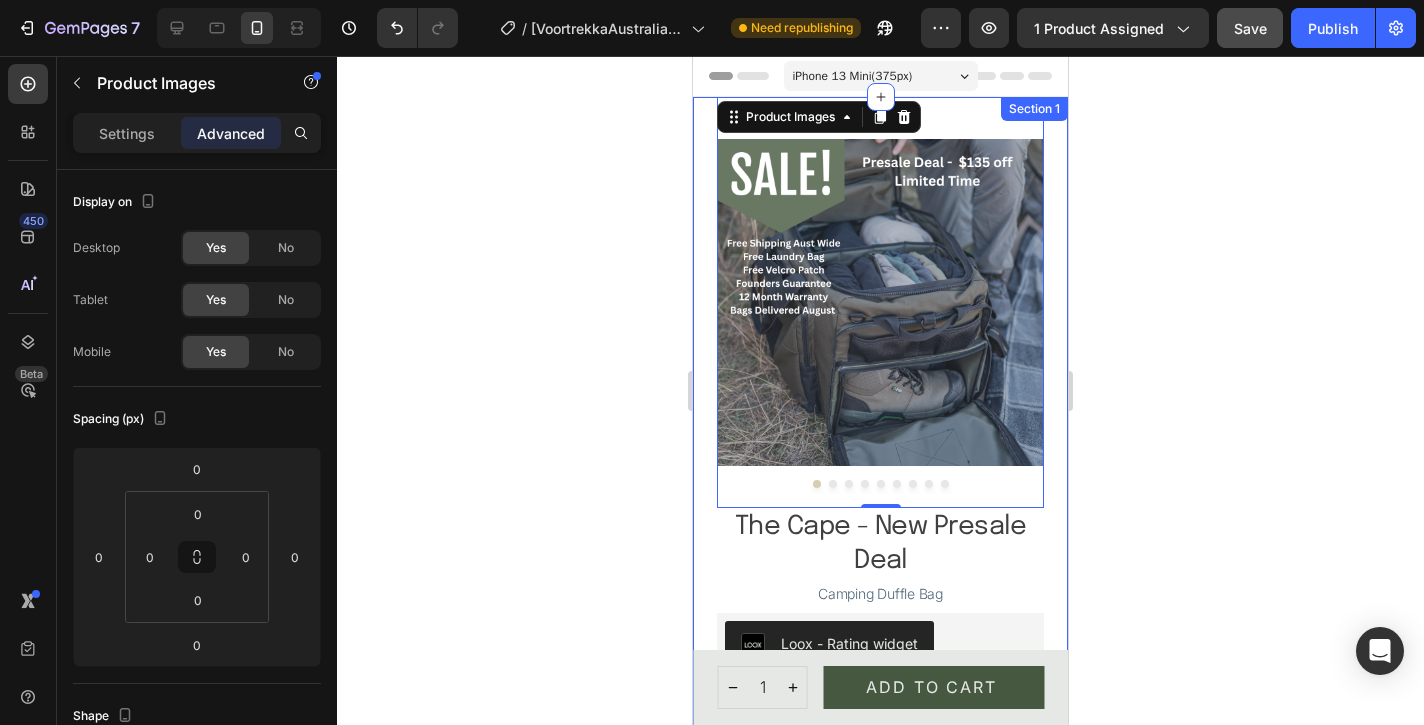click on "Product Images   0 The Cape - New Presale Deal Product Title Camping Duffle Bag Text Block Loox - Rating widget Loox $[NUMBER].[NUMBER] Product Price Product Price $[NUMBER].[NUMBER] Product Price Product Price Row
Custom Code
Publish the page to see the content.
Custom Code Color: Olive Green Olive Green Olive Green Black Black Product Variants
Icon Internal Dividers Text Block Arrange your gear your way—everything stays in place and easy to find. Text Block Row
Icon Dedicated Compartments Text Block Separate toiletries, shoes, and laundry to keep things clean and tidy. Text Block Row
Icon Quick-Grab Gear Bags Text Block Velcro-attached pouches - grab essentials fast without unpacking. Text Block Row
Icon Stay-Open Lid Text Block Built-in strap designed to stay open to access your gear - no flopping, no fuss. Text Block Row
Icon Free Inclusions Text Block Free Laundry Bag to store your dirty gear and Free Velcro Reflective Patch Text Block Row Row 1" at bounding box center (880, 914) 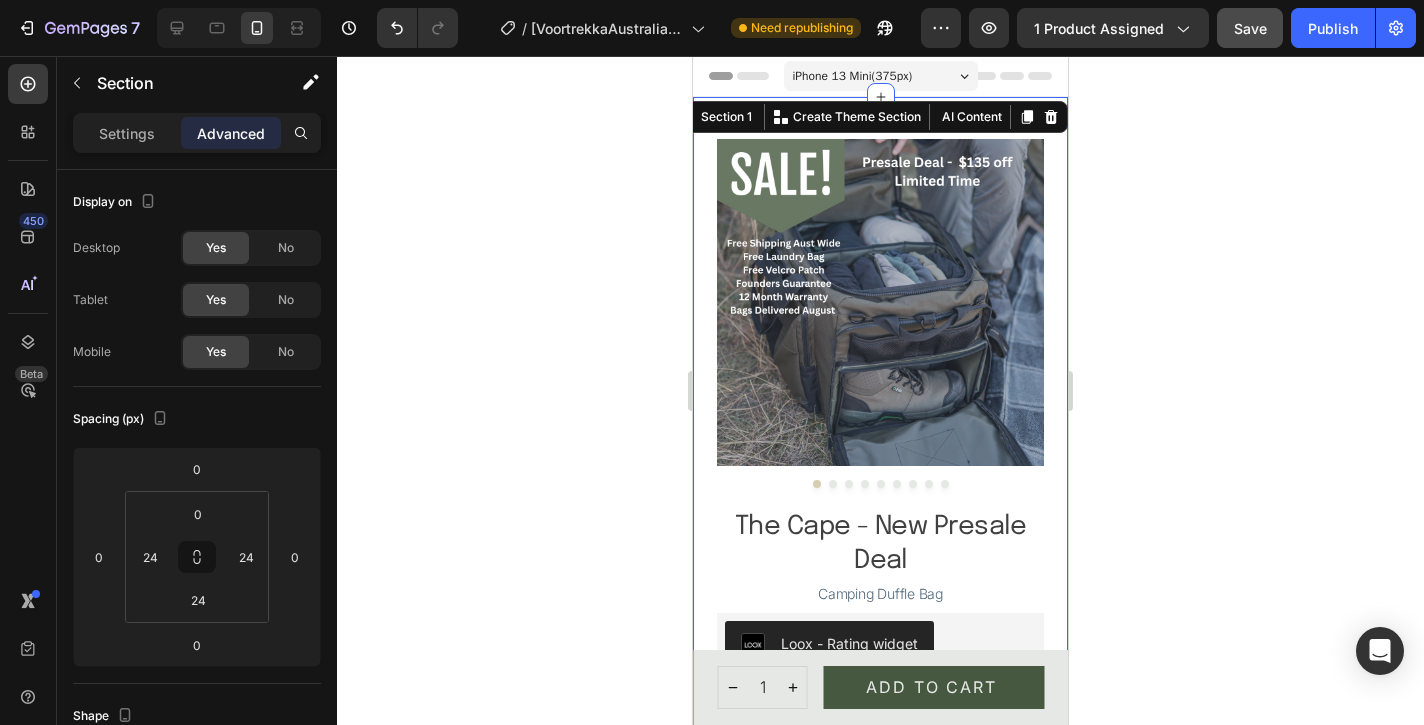 click 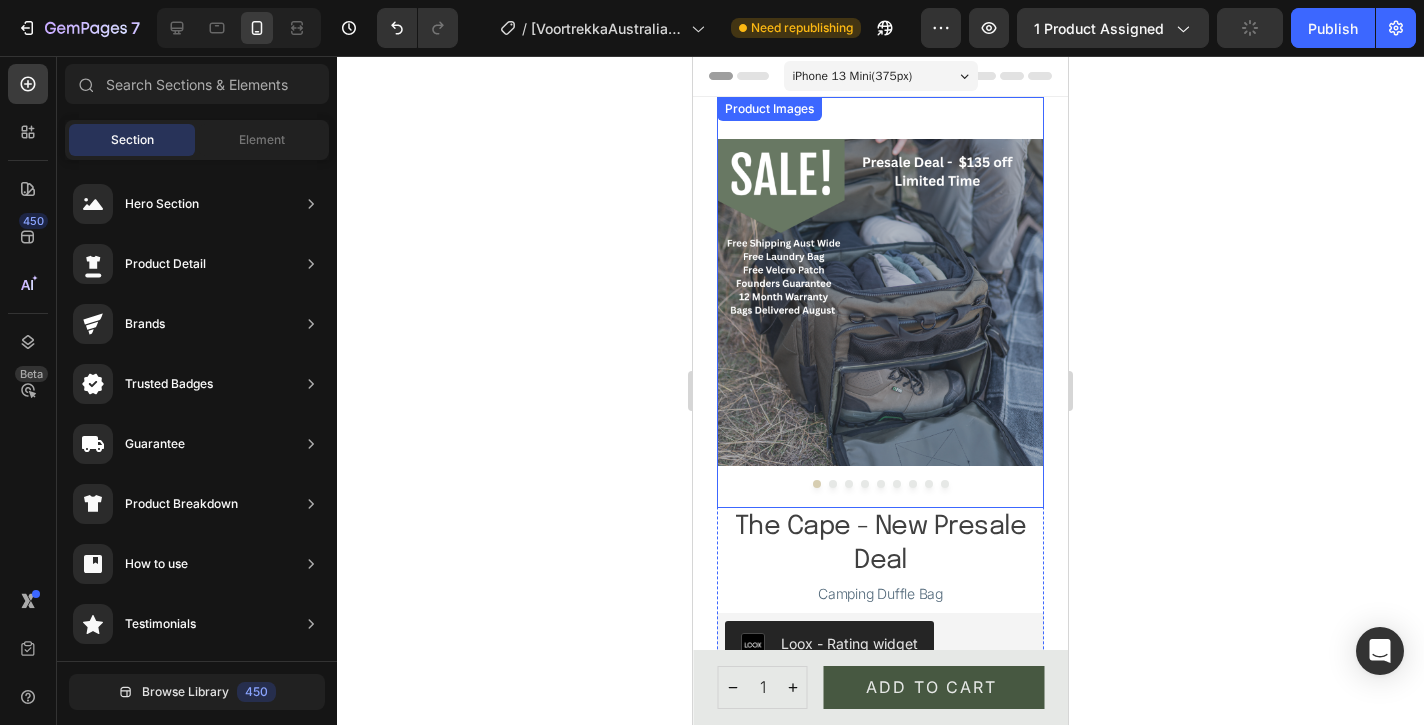 click at bounding box center (880, 302) 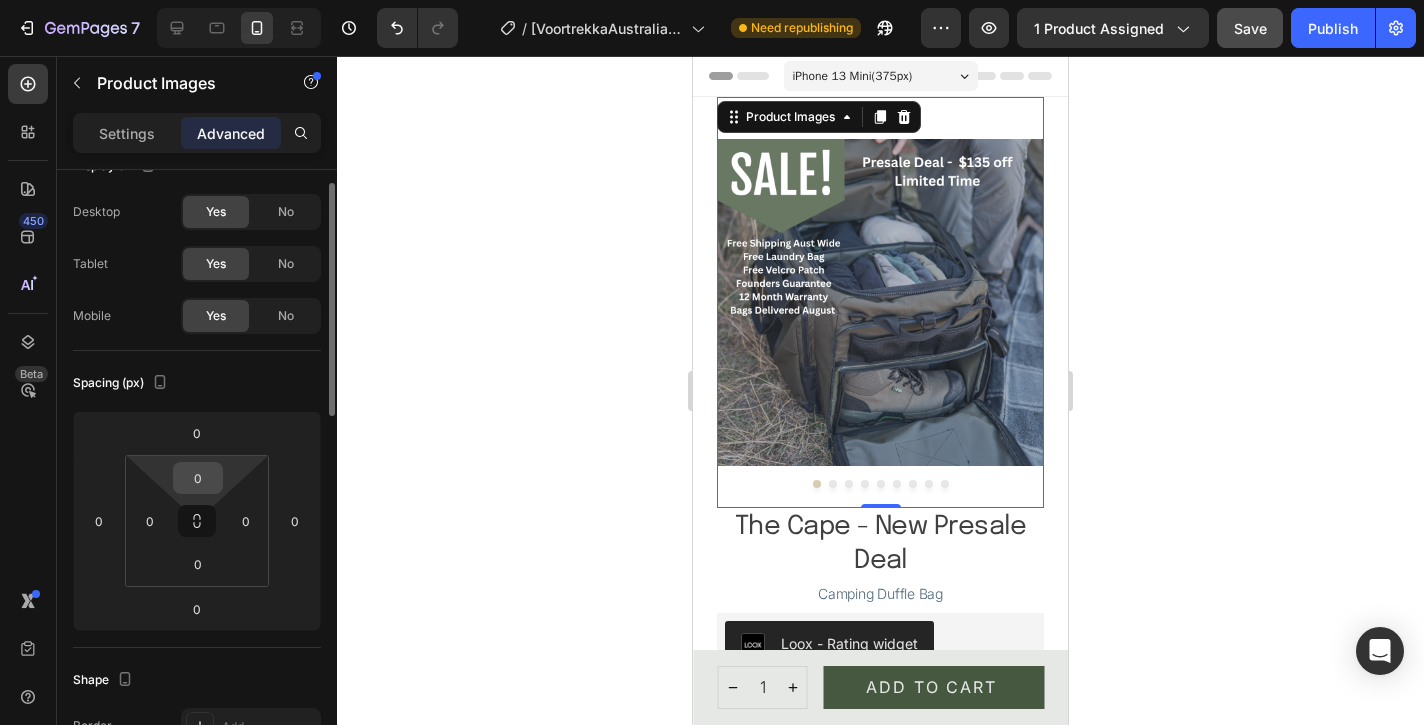 scroll, scrollTop: 0, scrollLeft: 0, axis: both 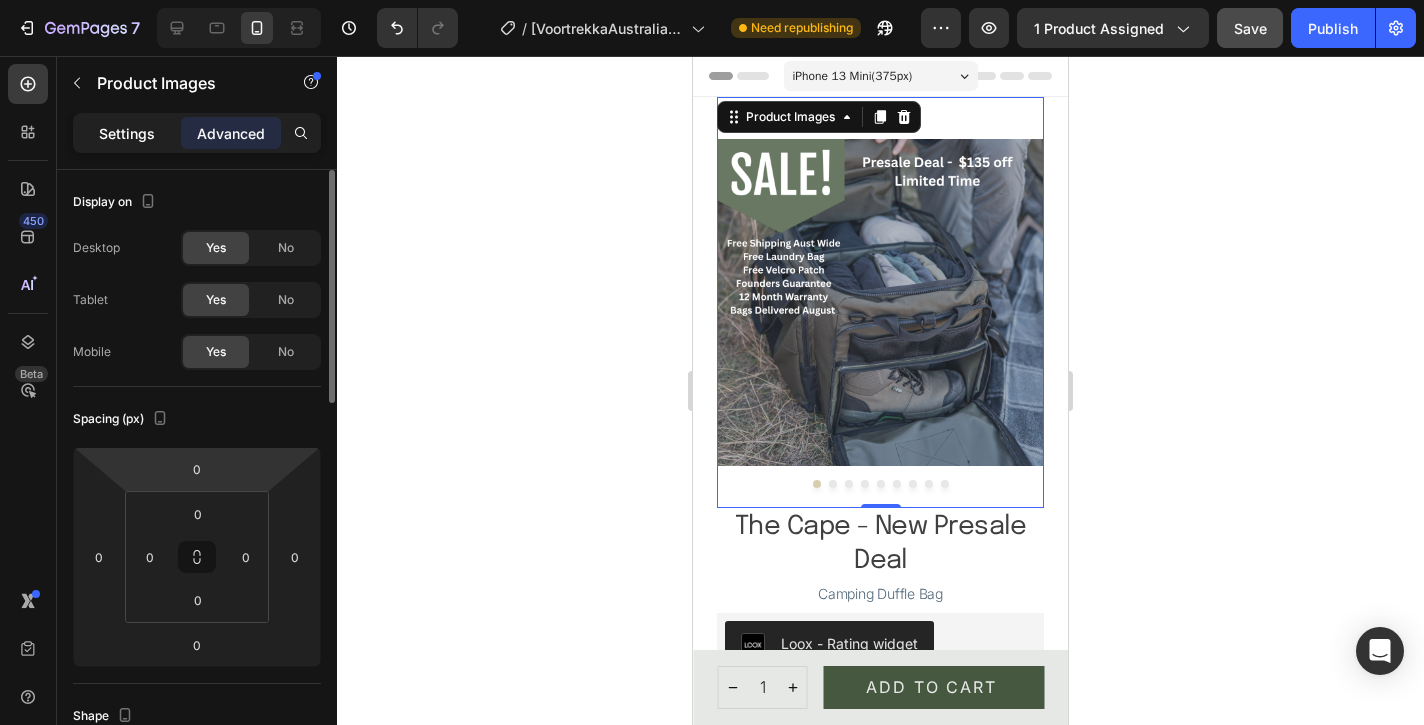 click on "Settings" at bounding box center [127, 133] 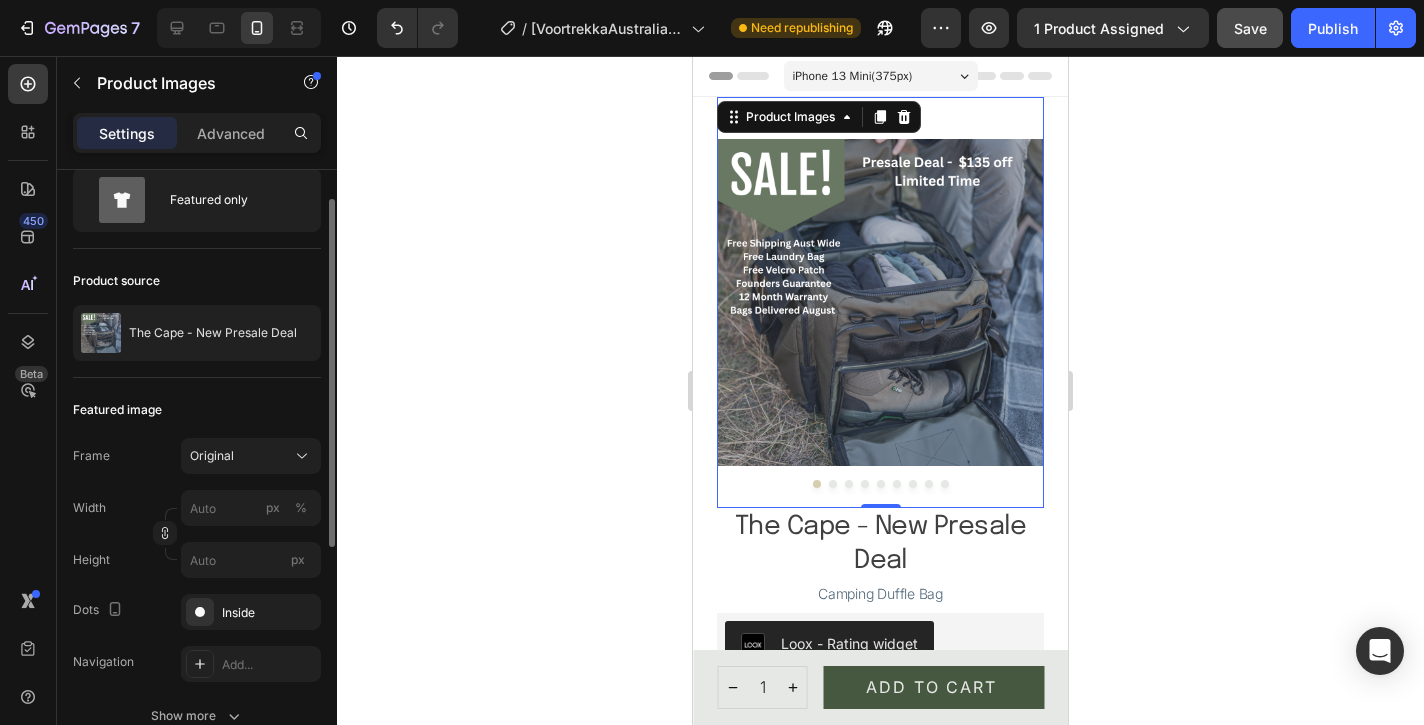 scroll, scrollTop: 70, scrollLeft: 0, axis: vertical 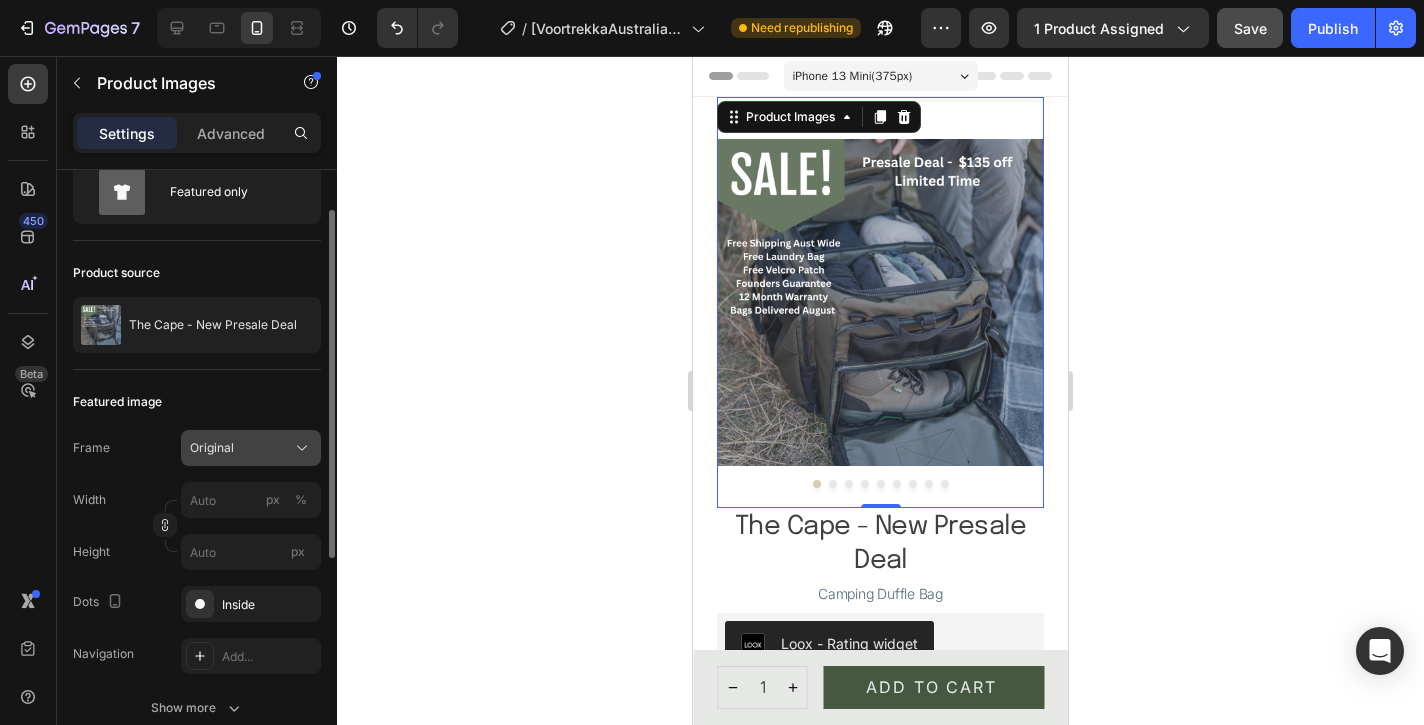 click on "Original" 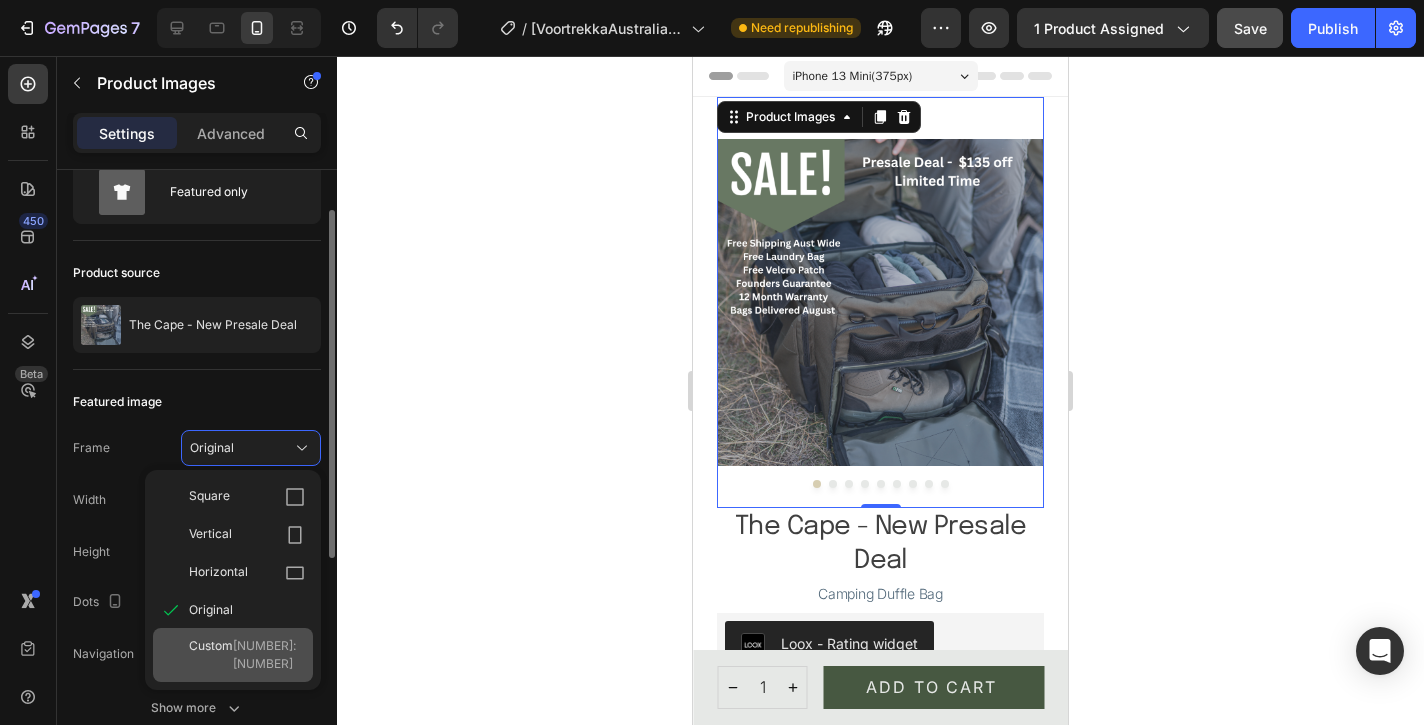 click on "Custom [NUMBER]:[NUMBER]" at bounding box center [247, 655] 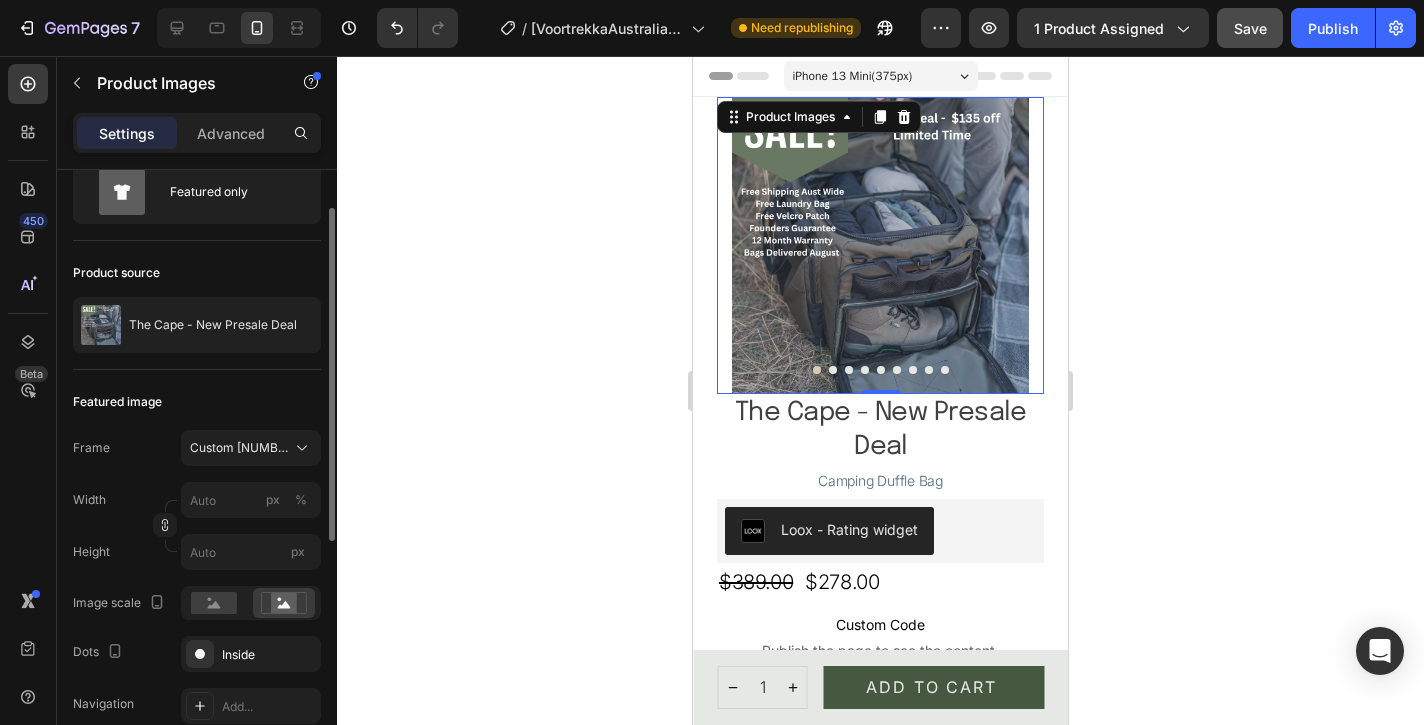 click 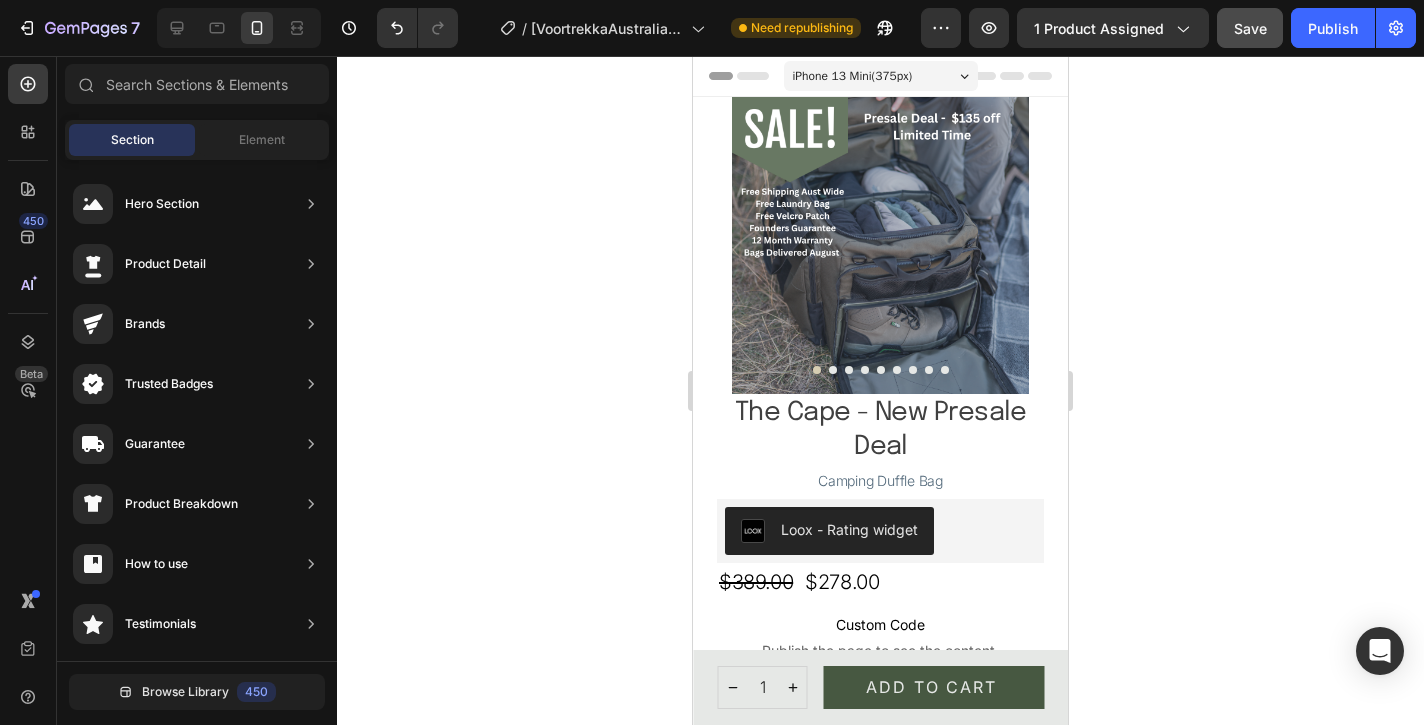 click on "iPhone 13 Mini  ( 375 px)" at bounding box center [853, 76] 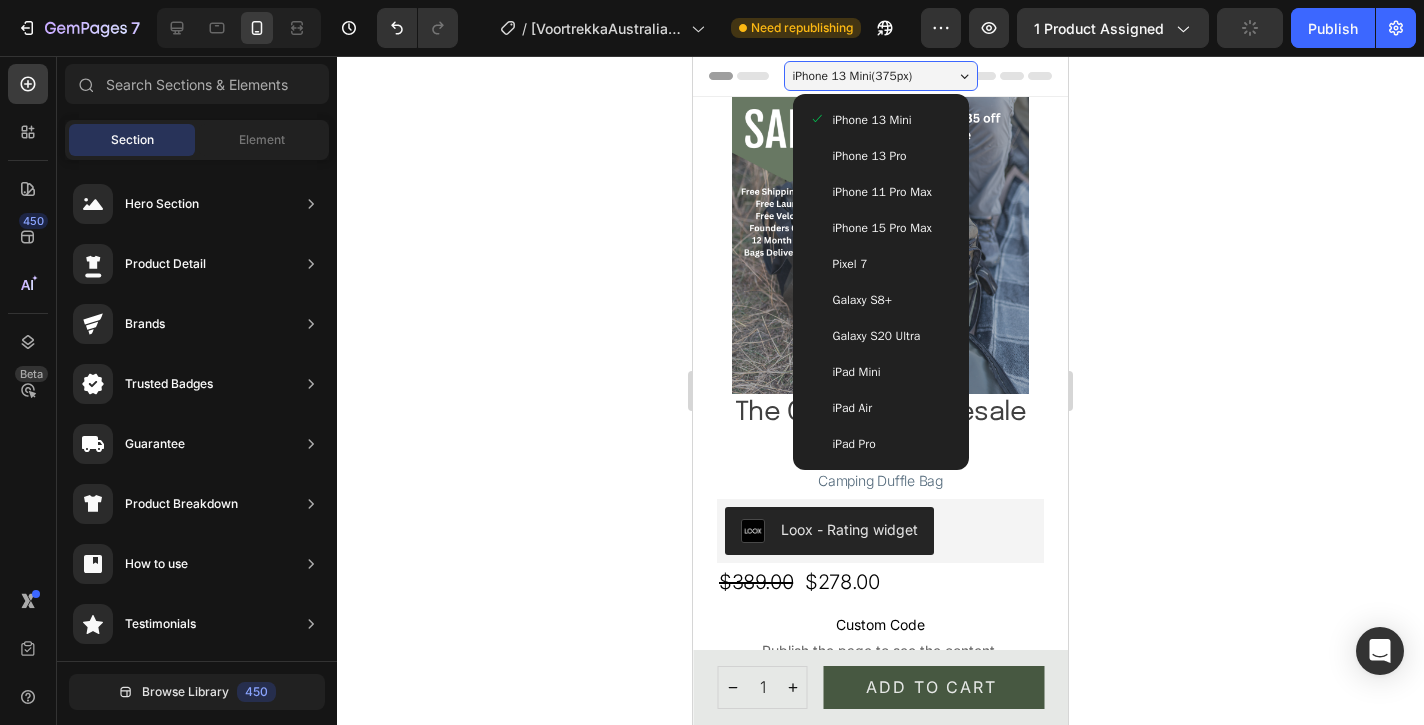 click on "iPhone 15 Pro Max" at bounding box center (882, 228) 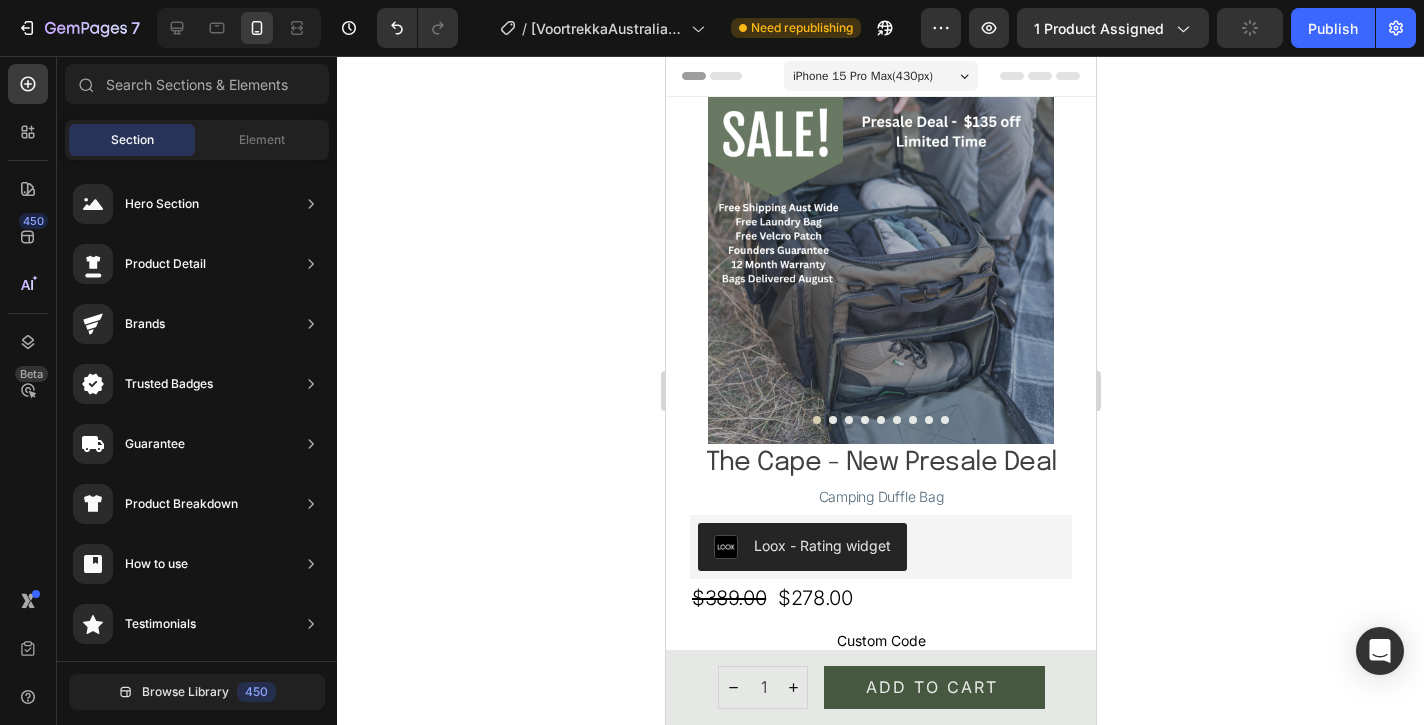 click on "iPhone 15 Pro Max  ( 430 px)" at bounding box center (862, 76) 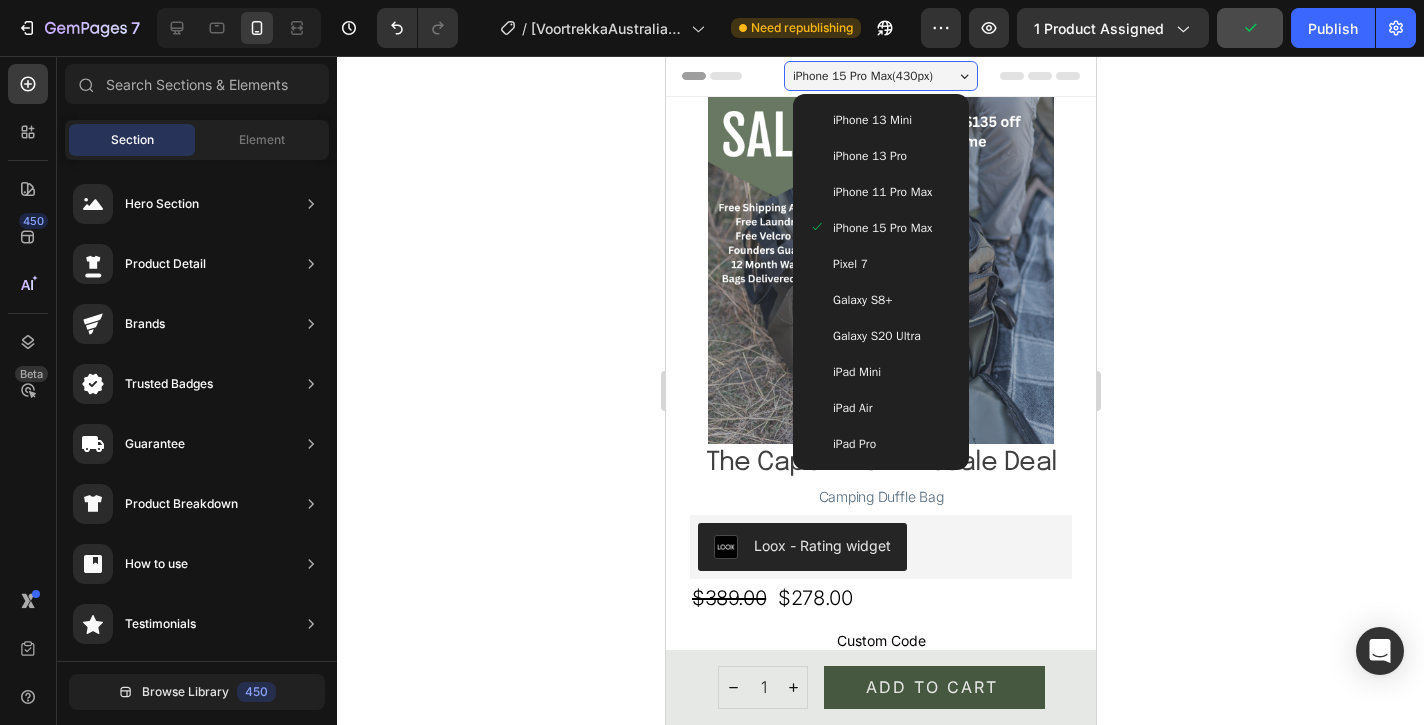 click on "iPhone 13 Mini" at bounding box center [871, 120] 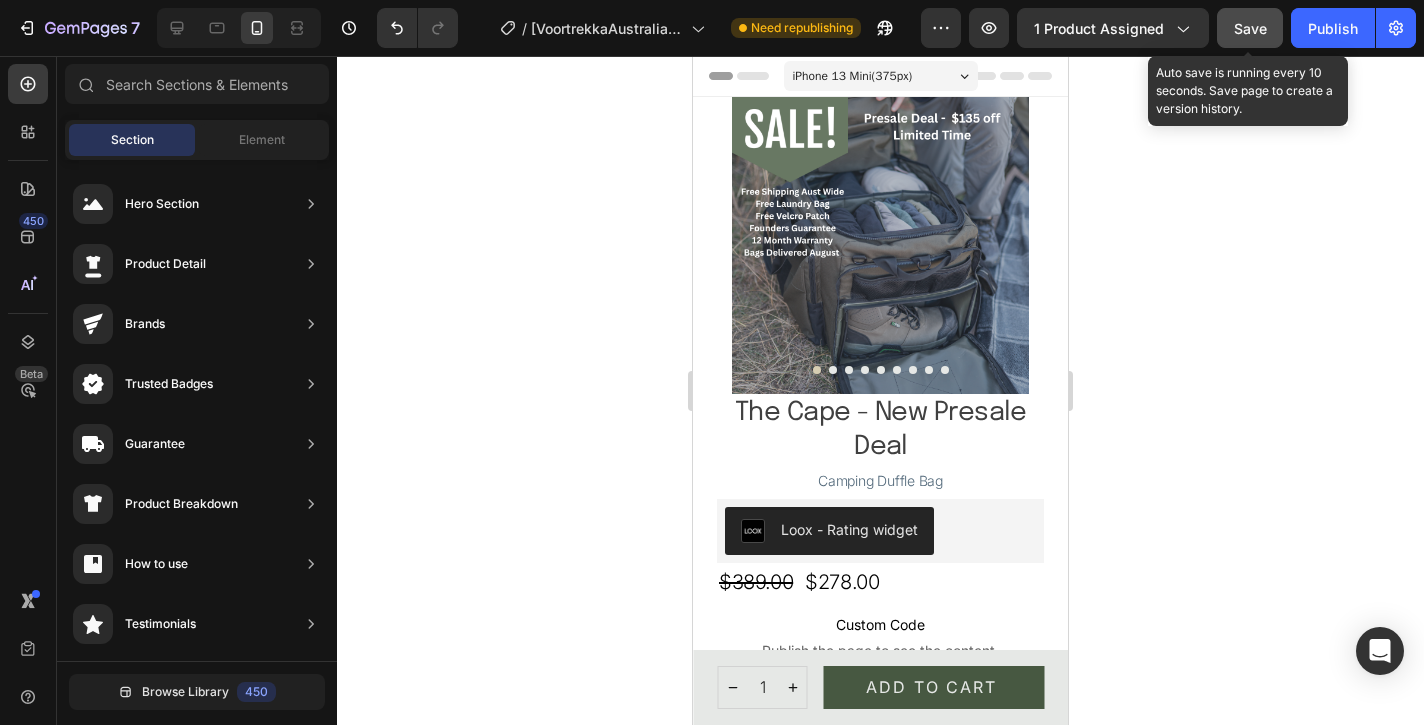 click on "Save" at bounding box center [1250, 28] 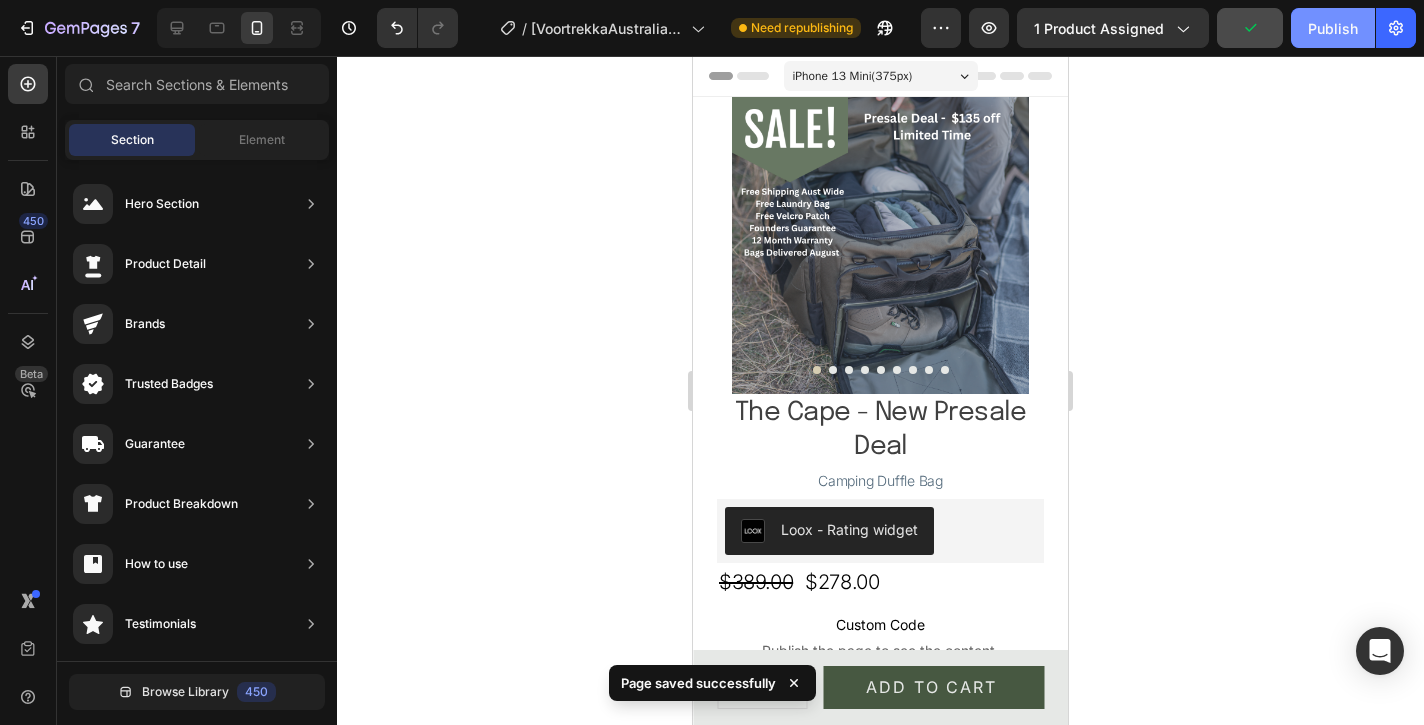 click on "Publish" at bounding box center [1333, 28] 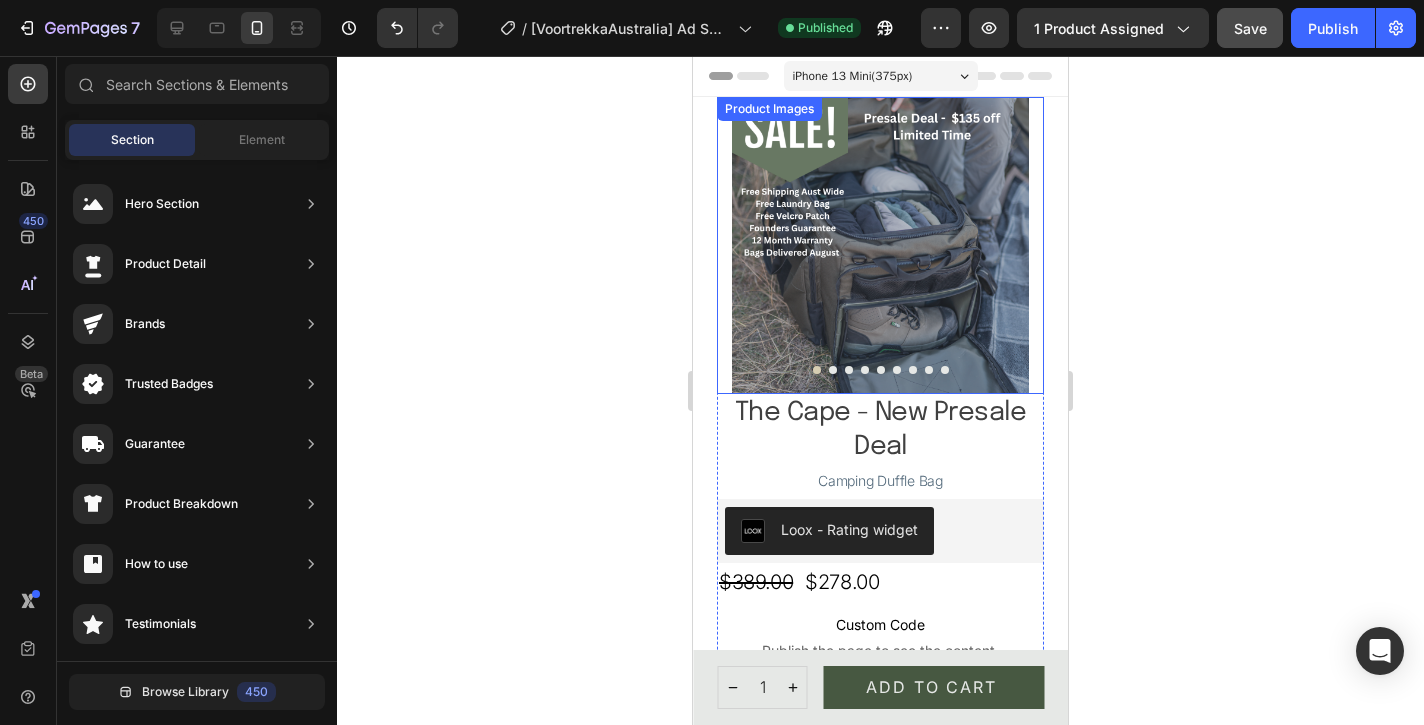 click at bounding box center [880, 245] 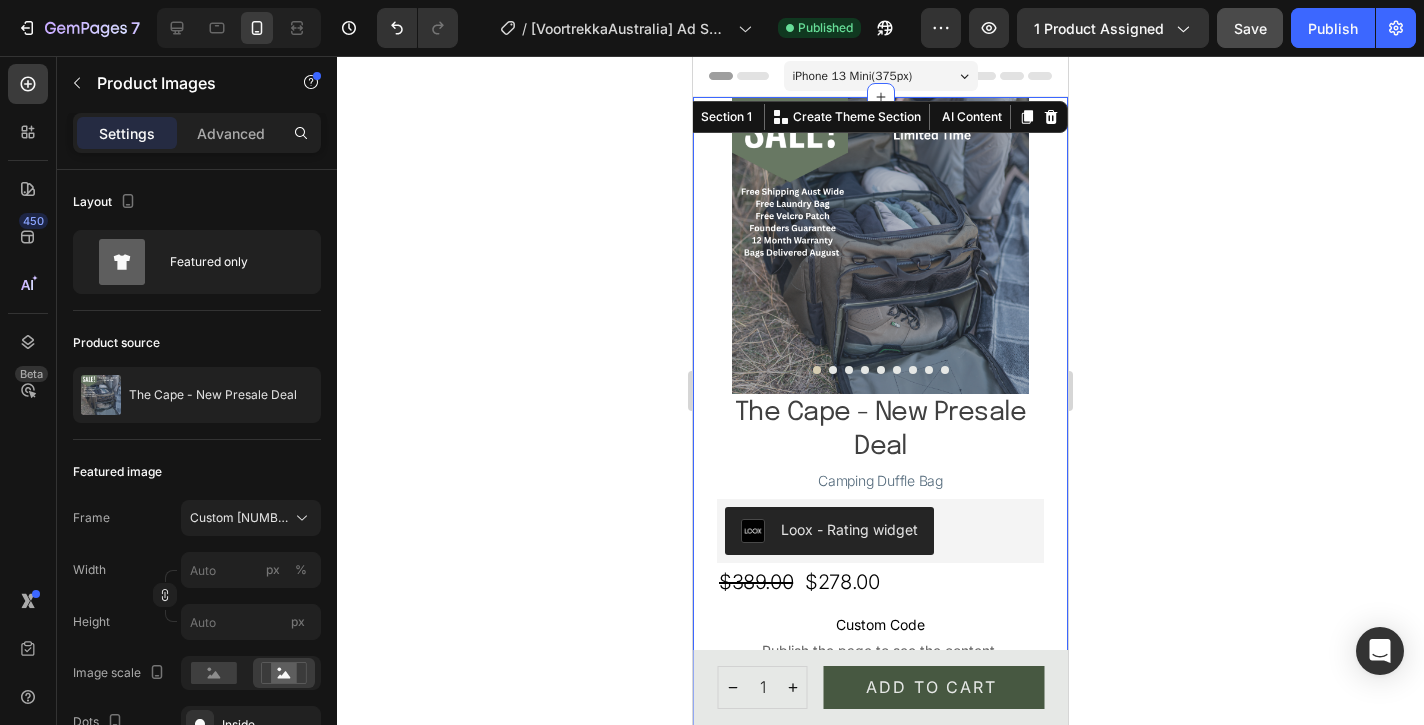 click on "Product Images The Cape - New Presale Deal Product Title Camping Duffle Bag Text Block Loox - Rating widget Loox $[NUMBER].[NUMBER] Product Price Product Price $[NUMBER].[NUMBER] Product Price Product Price Row
Custom Code
Publish the page to see the content.
Custom Code Color: Olive Green Olive Green Olive Green Black Black Product Variants
Icon Internal Dividers Text Block Arrange your gear your way—everything stays in place and easy to find. Text Block Row
Icon Dedicated Compartments Text Block Separate toiletries, shoes, and laundry to keep things clean and tidy. Text Block Row
Icon Quick-Grab Gear Bags Text Block Velcro-attached pouches - grab essentials fast without unpacking. Text Block Row
Icon Stay-Open Lid Text Block Built-in strap designed to stay open to access your gear - no flopping, no fuss. Text Block Row
Icon Free Inclusions Text Block Free Laundry Bag to store your dirty gear and Free Velcro Reflective Patch Text Block Row Row 1" at bounding box center (880, 857) 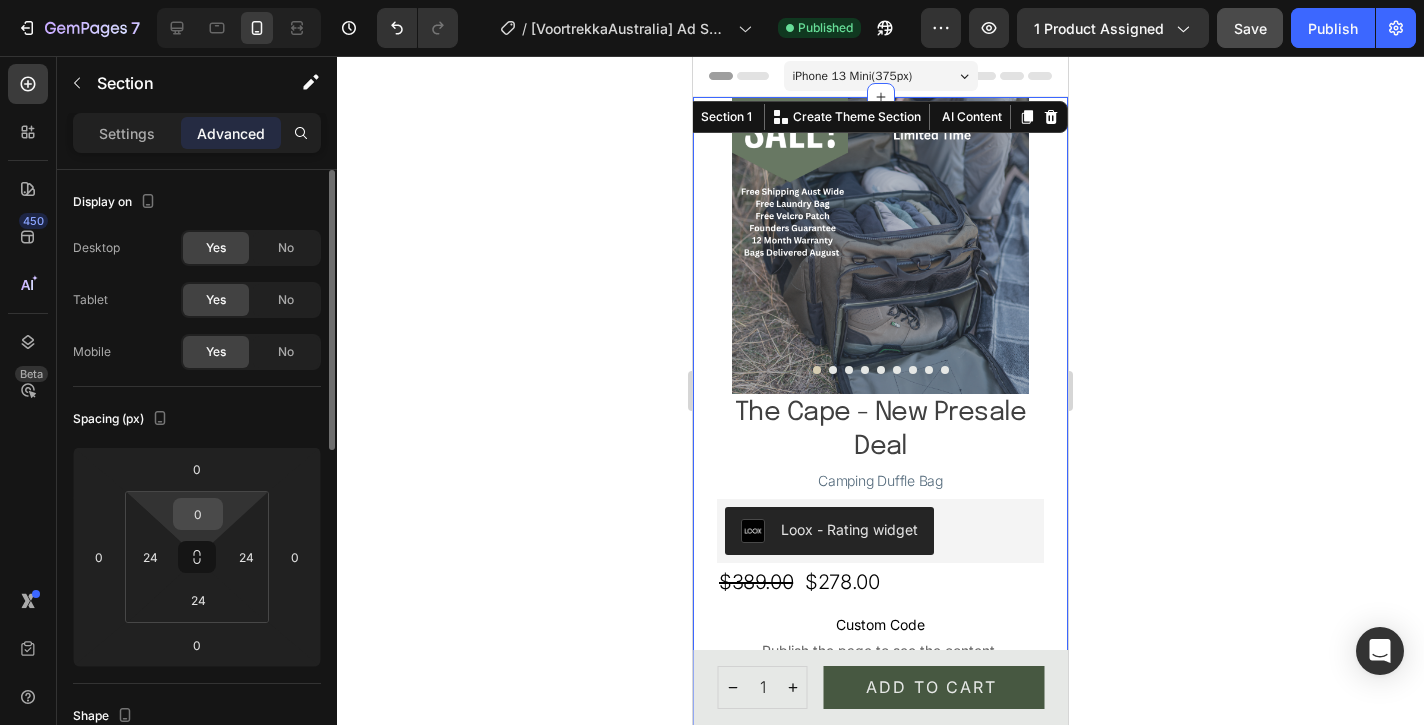 click on "0" at bounding box center (198, 514) 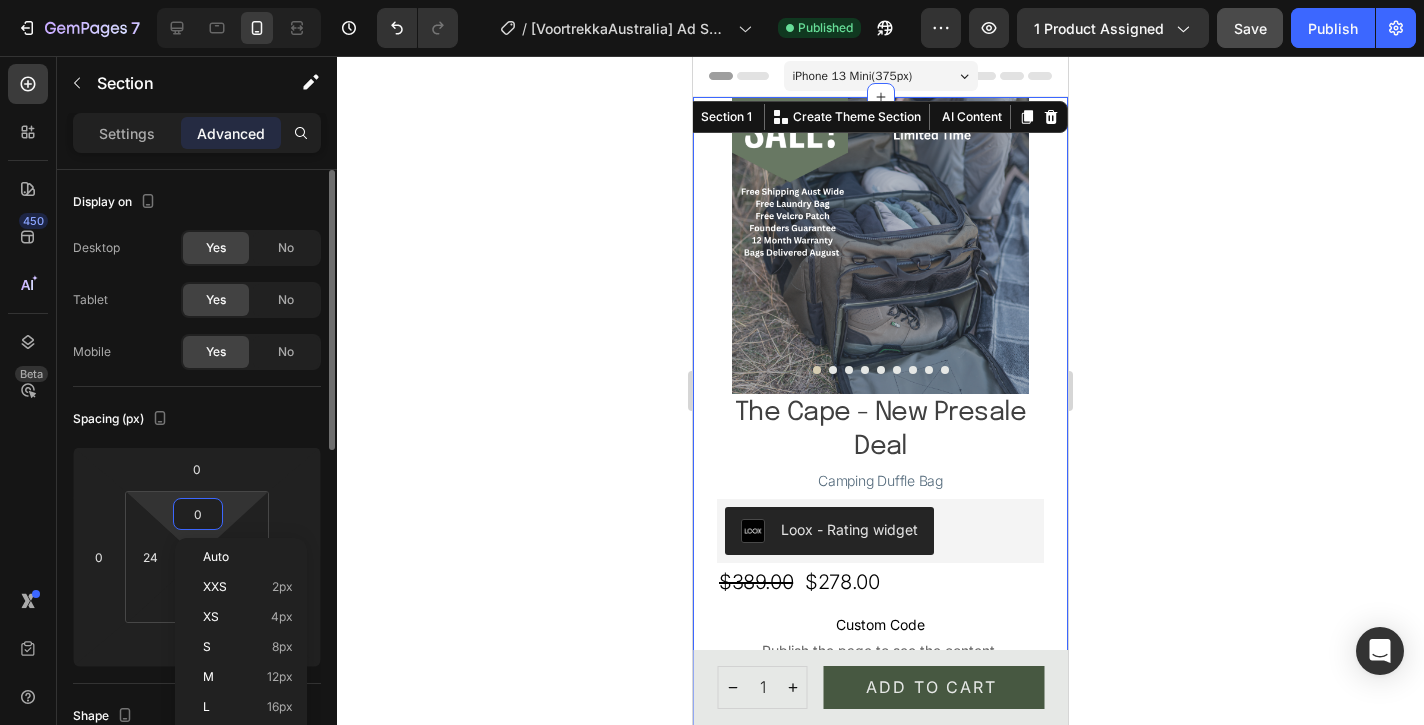 type on "5" 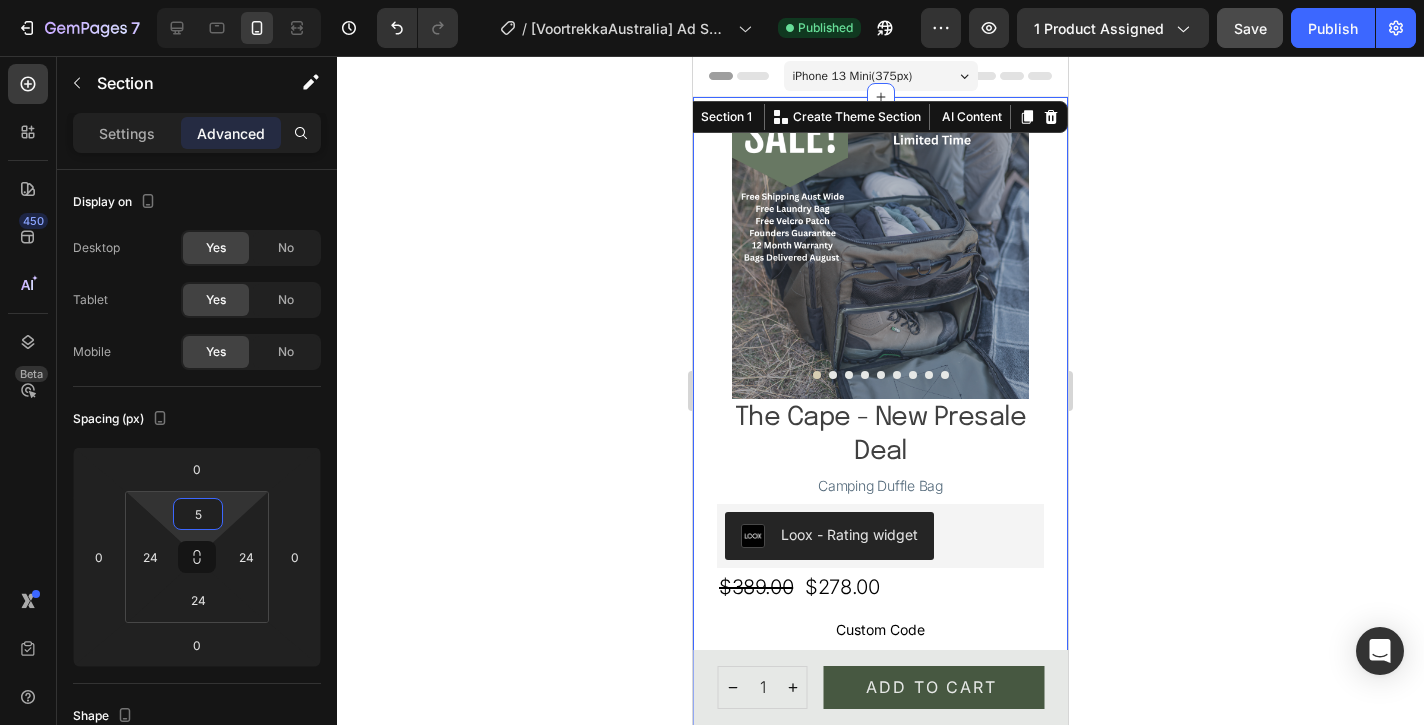 click 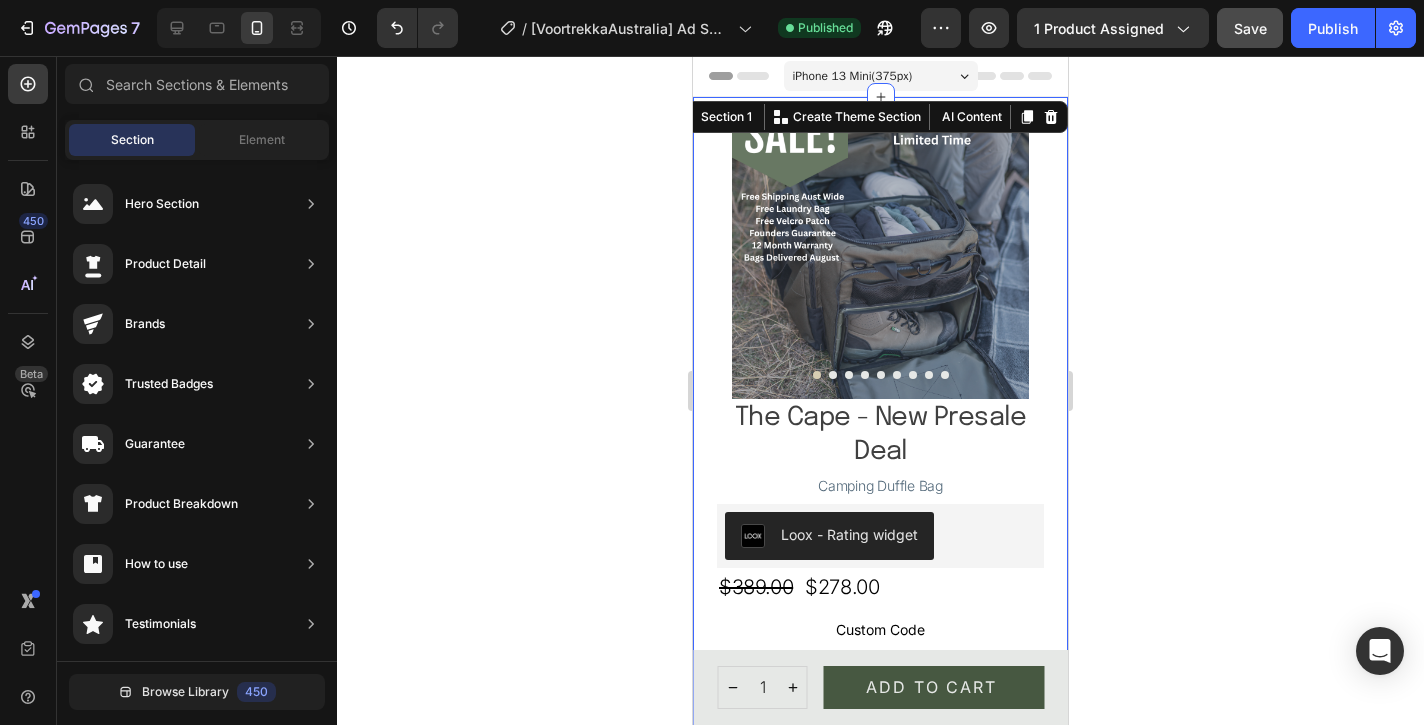 click on "Product Images The Cape - New Presale Deal Product Title Camping Duffle Bag Text Block Loox - Rating widget Loox $[NUMBER].[NUMBER] Product Price Product Price $[NUMBER].[NUMBER] Product Price Product Price Row
Custom Code
Publish the page to see the content.
Custom Code Color: Olive Green Olive Green Olive Green Black Black Product Variants
Icon Internal Dividers Text Block Arrange your gear your way—everything stays in place and easy to find. Text Block Row
Icon Dedicated Compartments Text Block Separate toiletries, shoes, and laundry to keep things clean and tidy. Text Block Row
Icon Quick-Grab Gear Bags Text Block Velcro-attached pouches - grab essentials fast without unpacking. Text Block Row
Icon Stay-Open Lid Text Block Built-in strap designed to stay open to access your gear - no flopping, no fuss. Text Block Row
Icon Free Inclusions Text Block Free Laundry Bag to store your dirty gear and Free Velcro Reflective Patch Text Block Row Row 1" at bounding box center [880, 860] 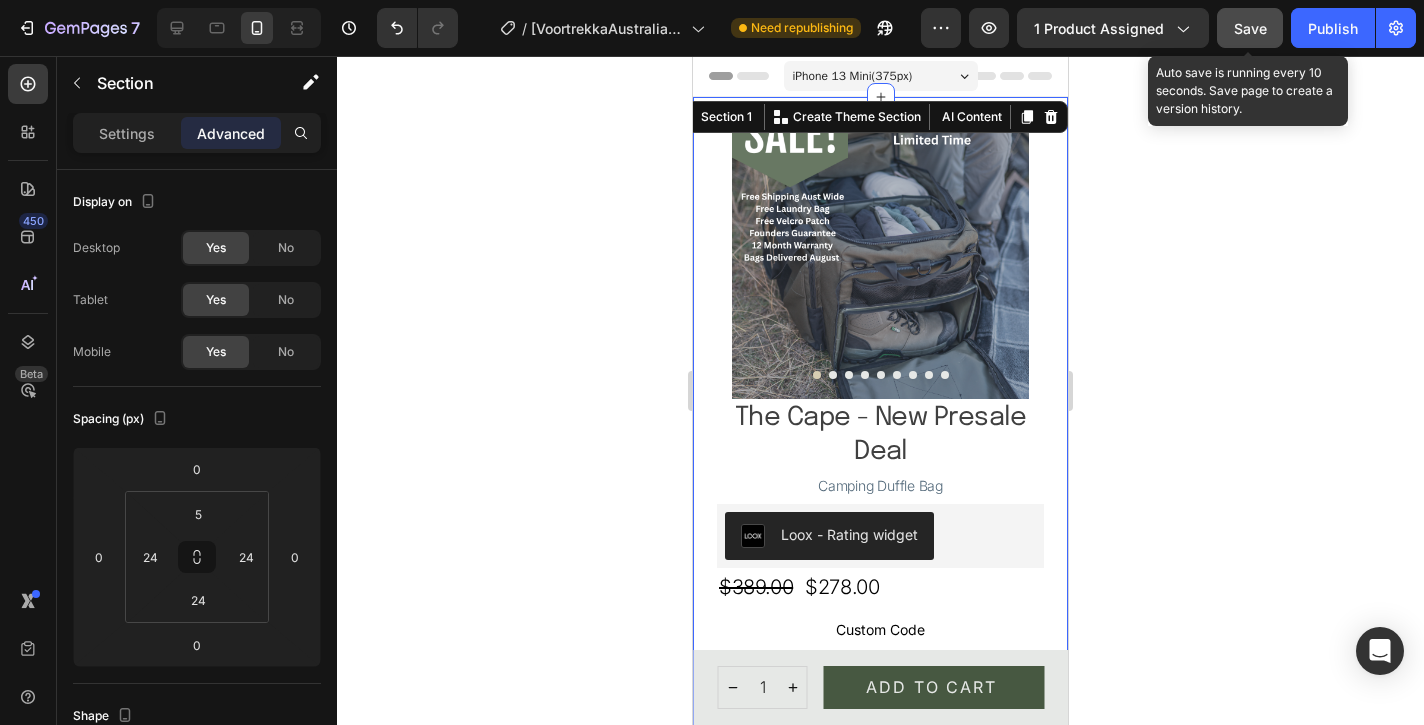 click on "Save" at bounding box center (1250, 28) 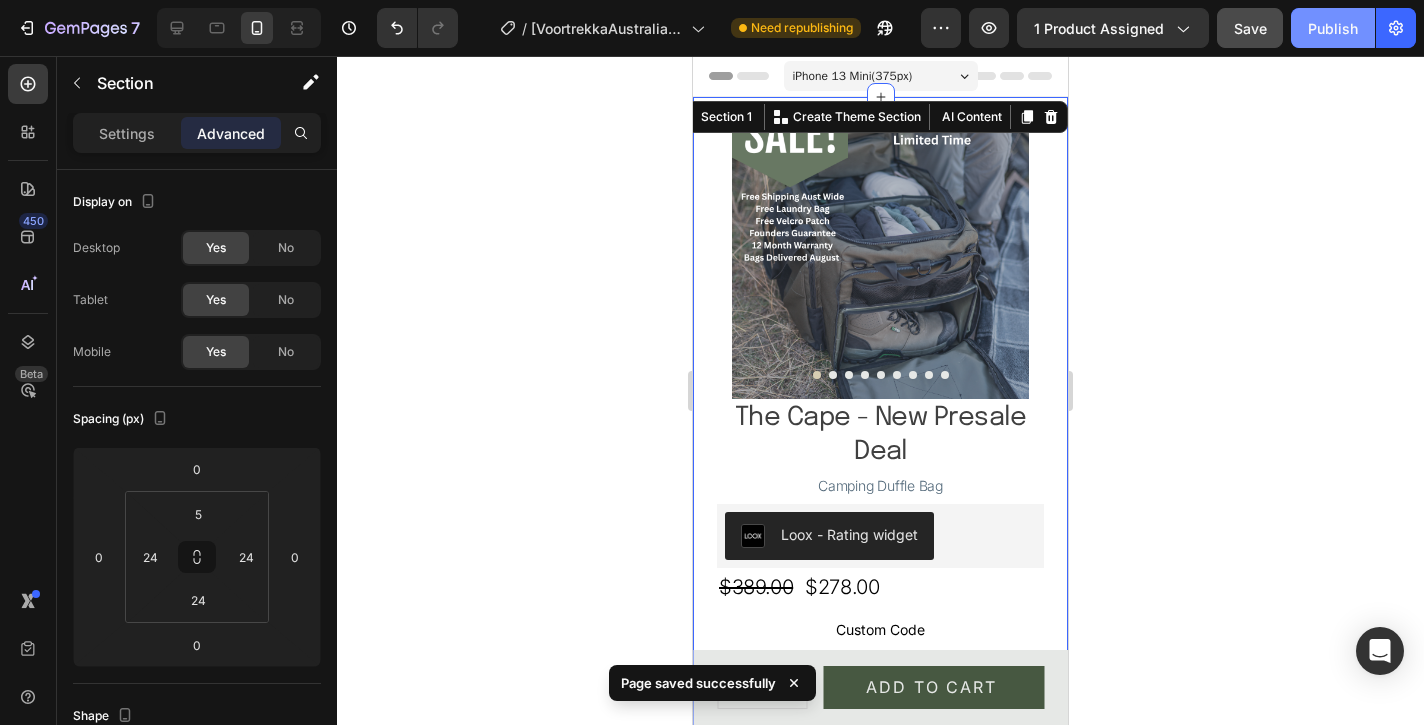 click on "Publish" 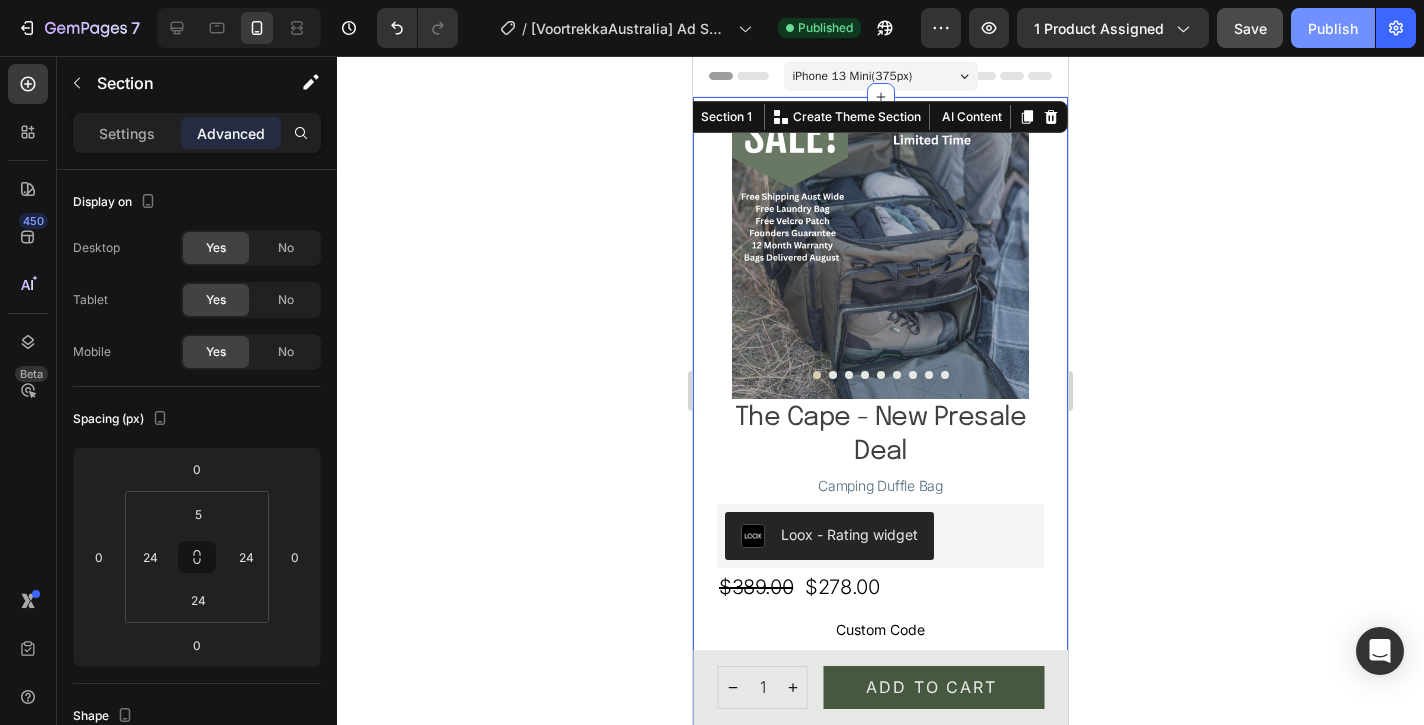 click on "Publish" at bounding box center (1333, 28) 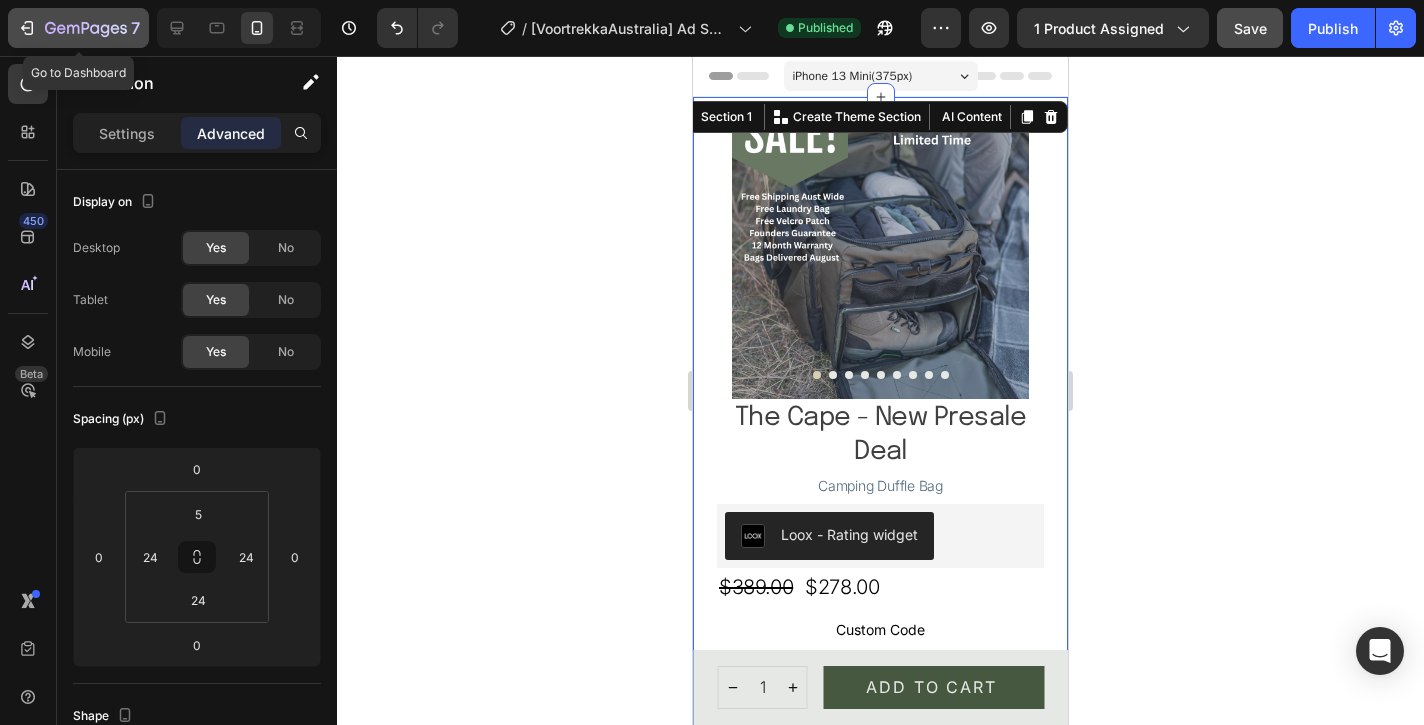 click on "7" 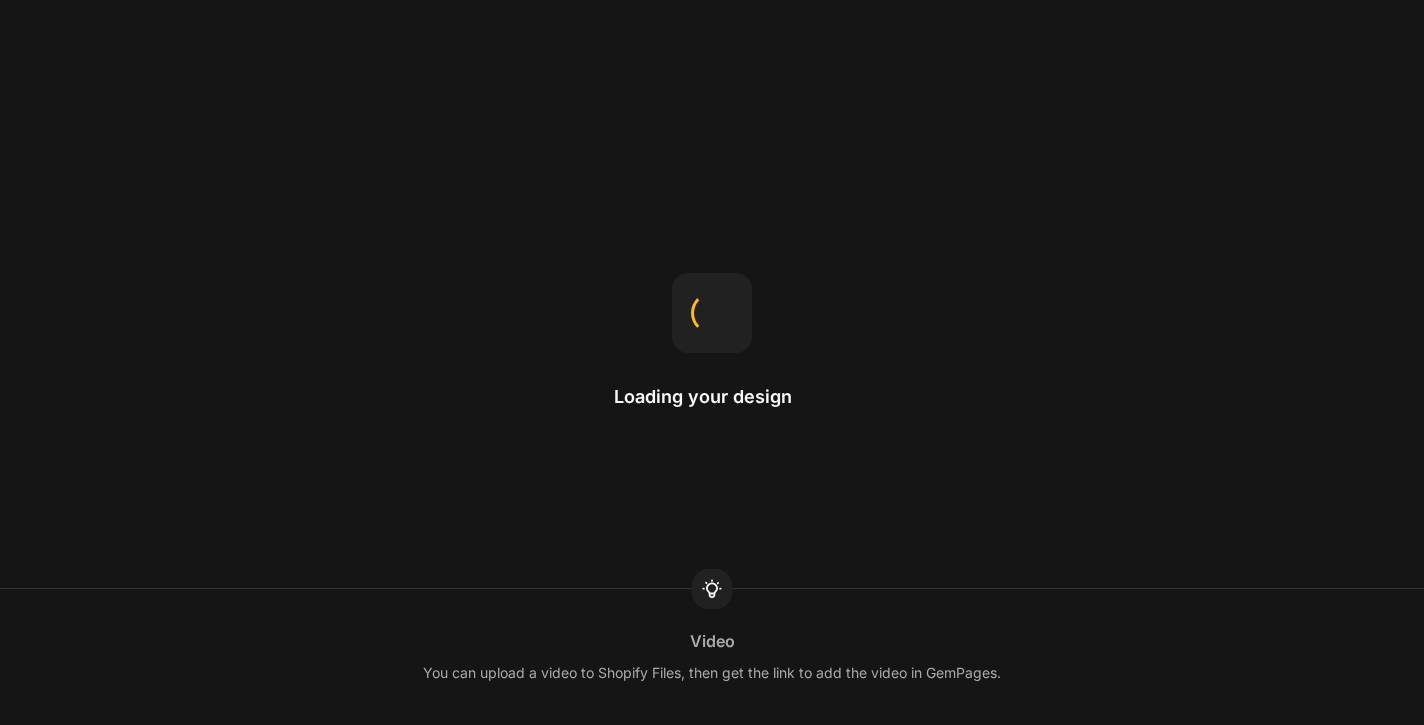 scroll, scrollTop: 0, scrollLeft: 0, axis: both 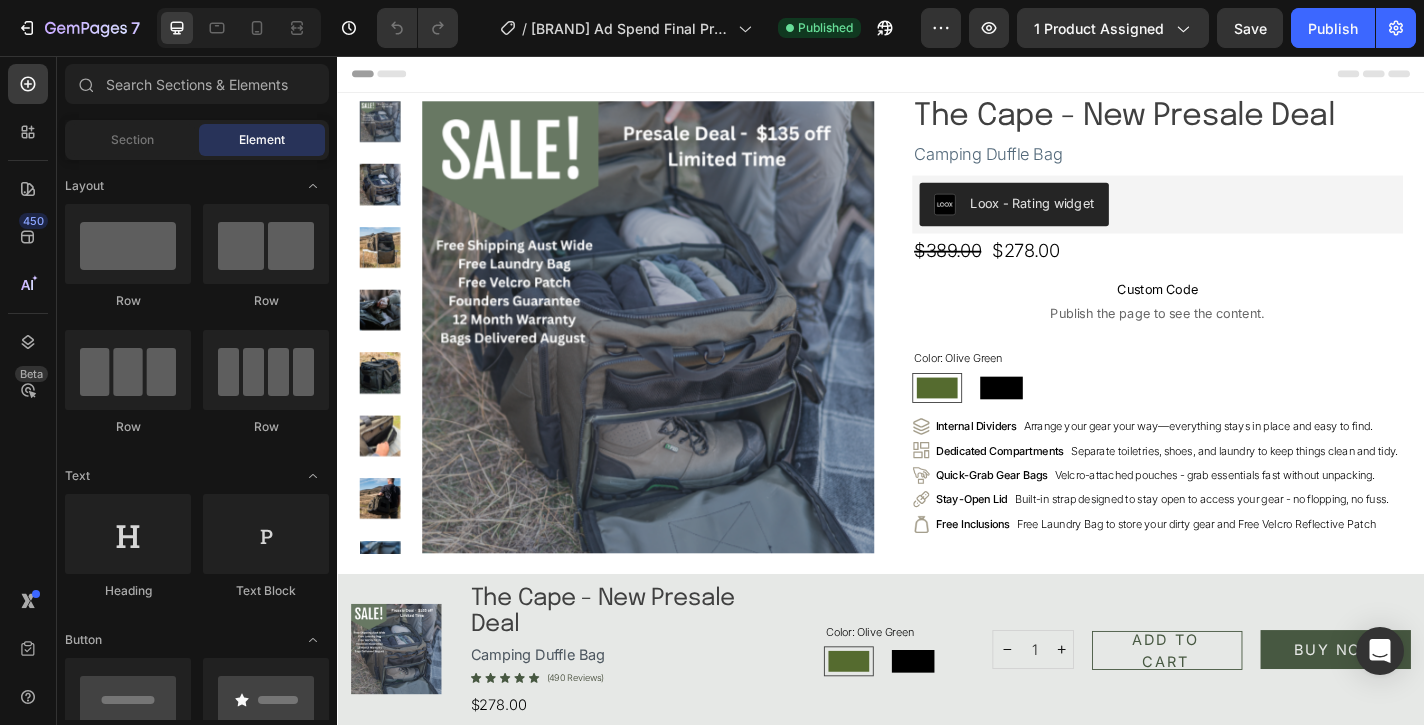 radio on "false" 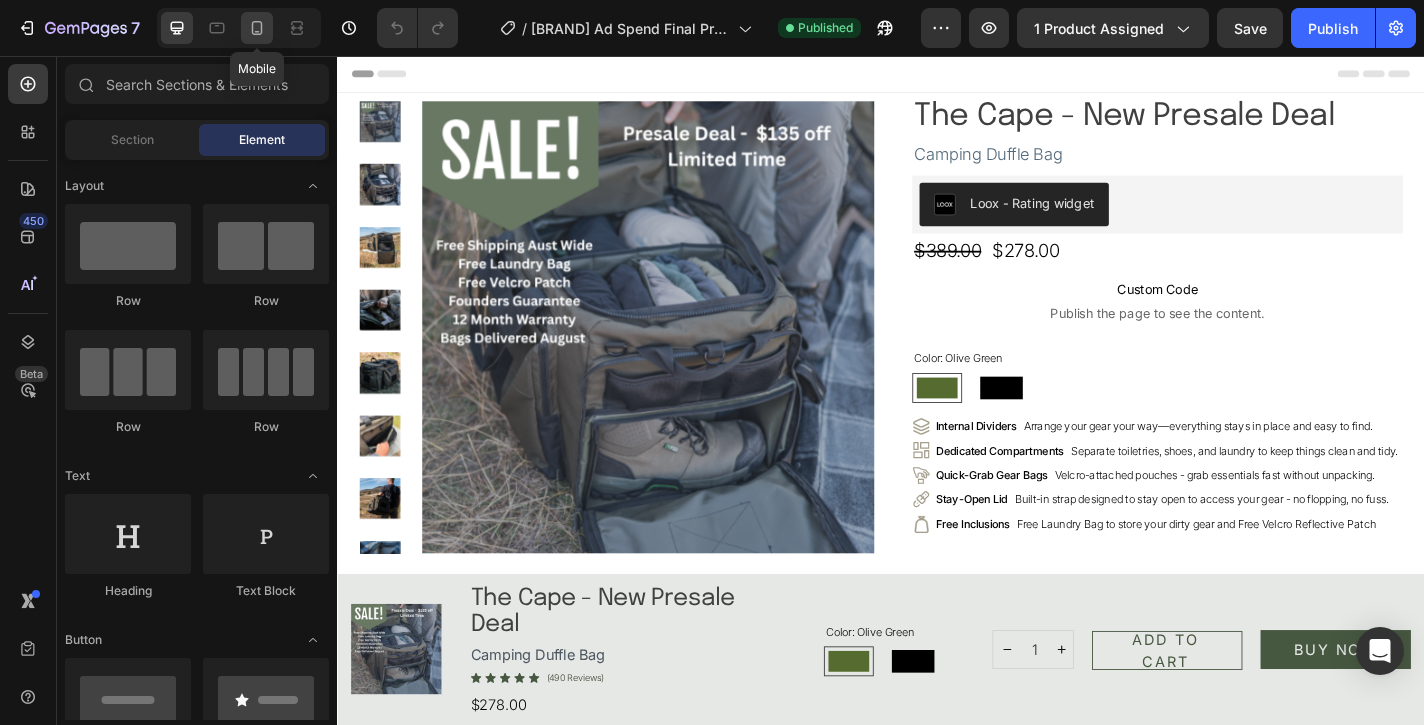 click 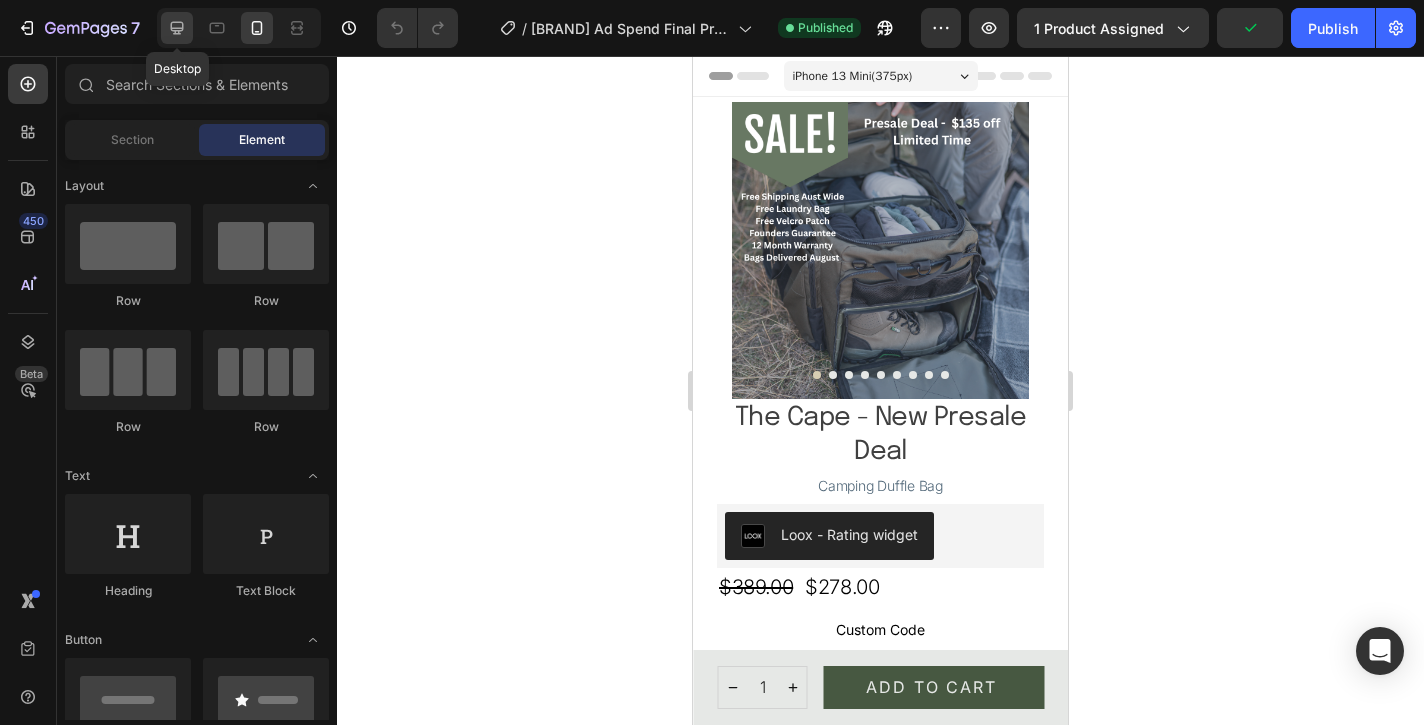 click 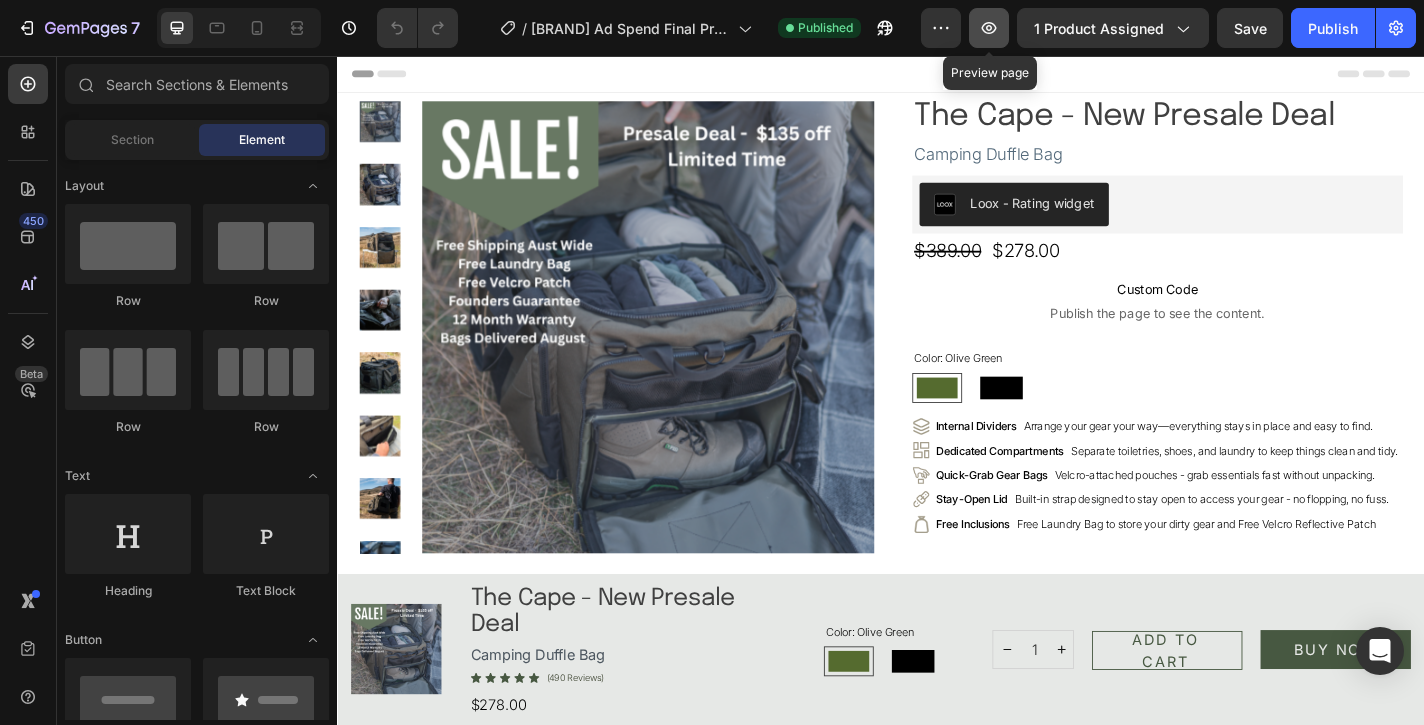 click 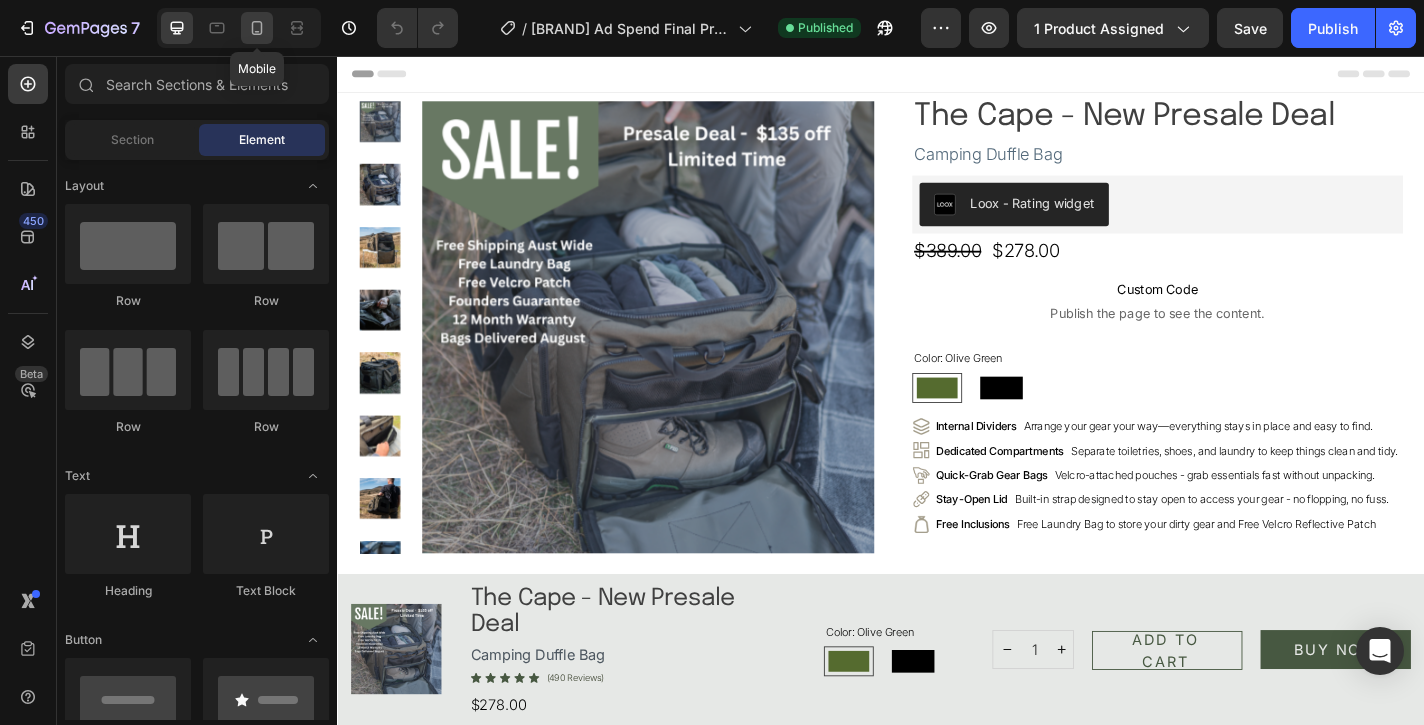 click 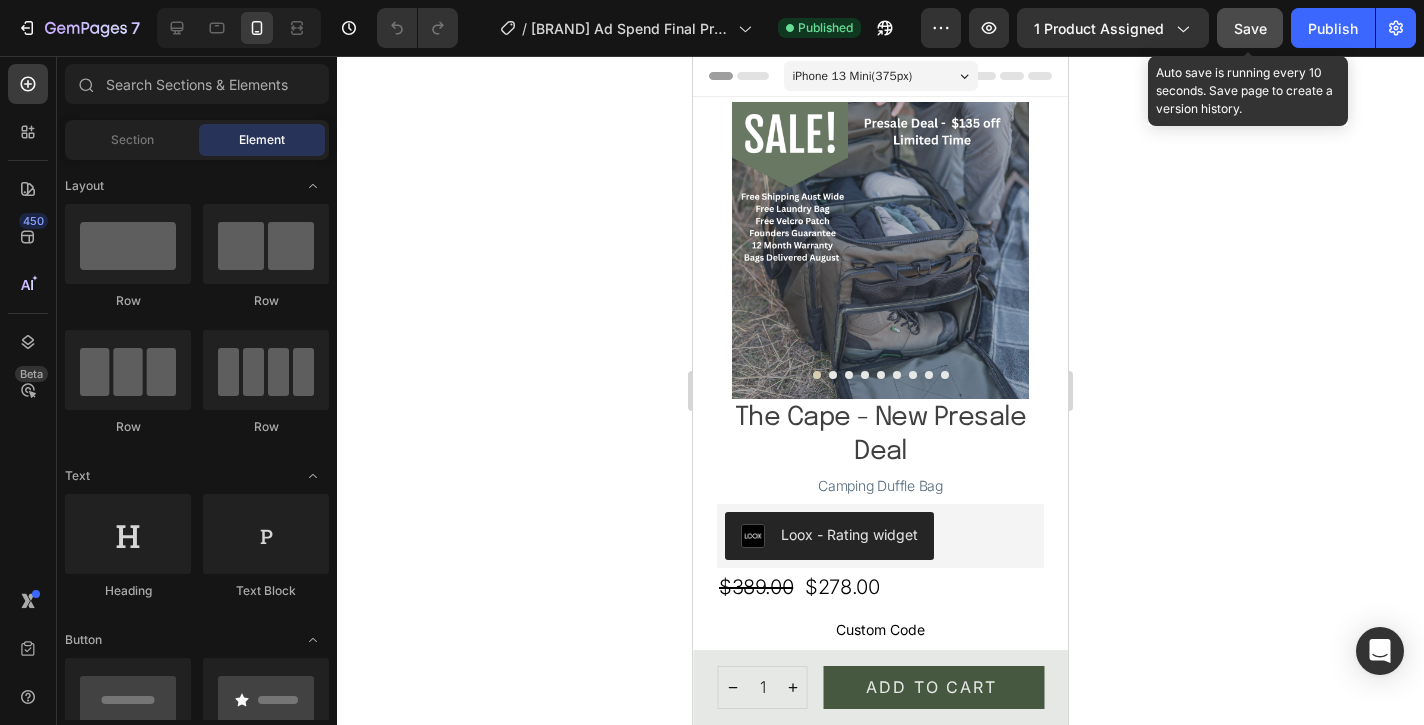 click on "Save" at bounding box center [1250, 28] 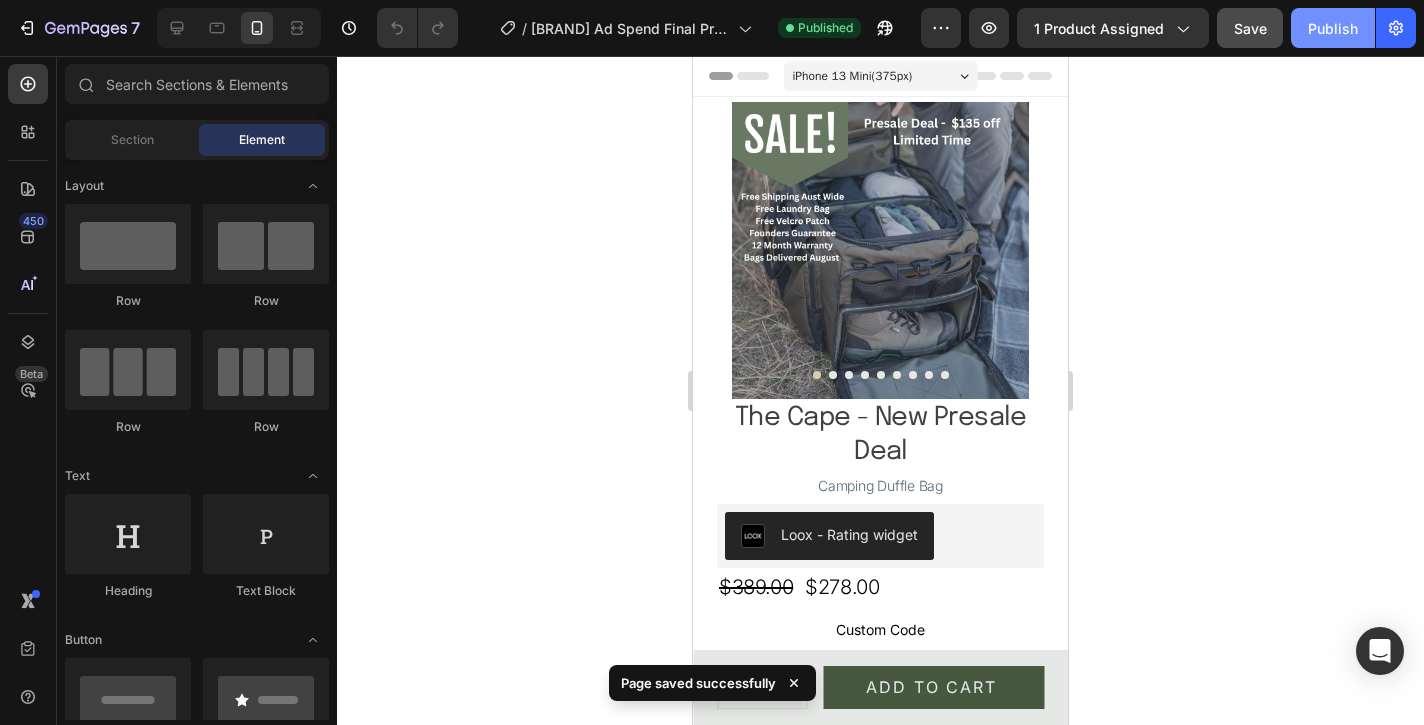 click on "Publish" at bounding box center (1333, 28) 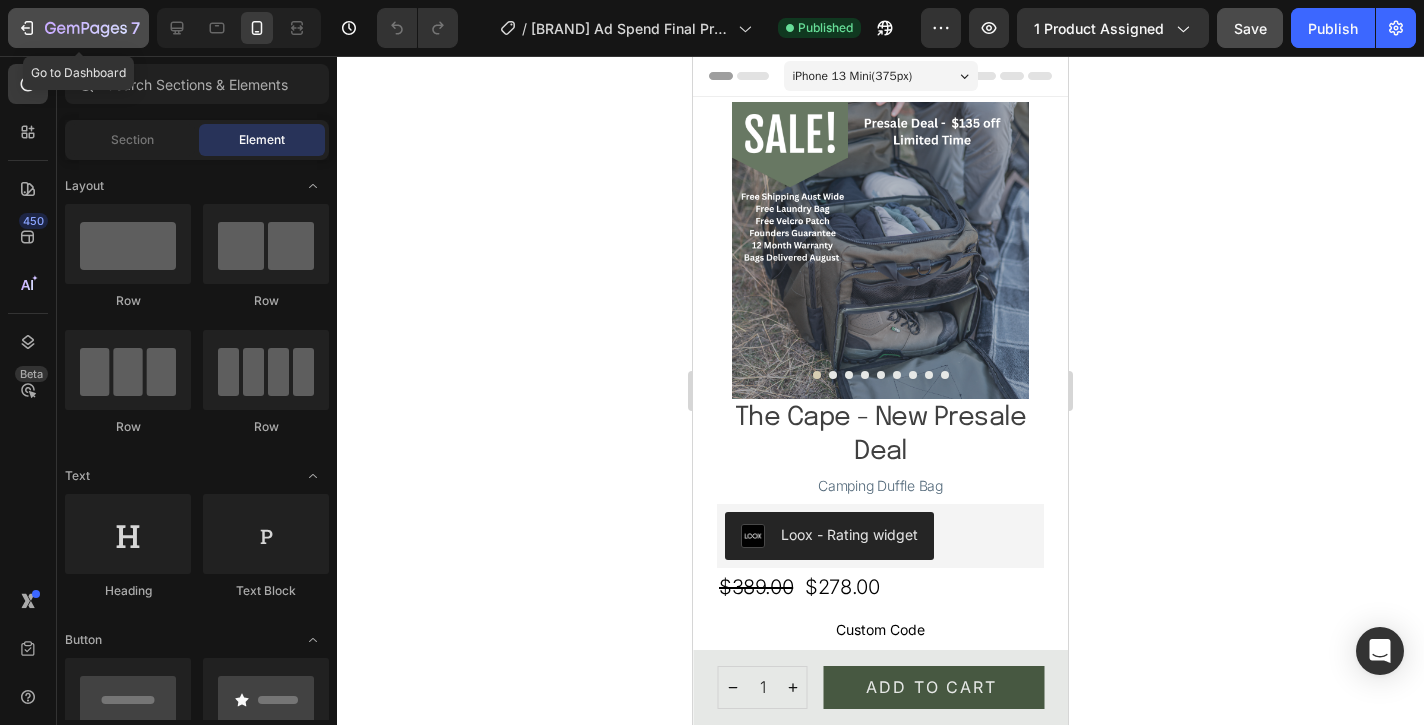 click 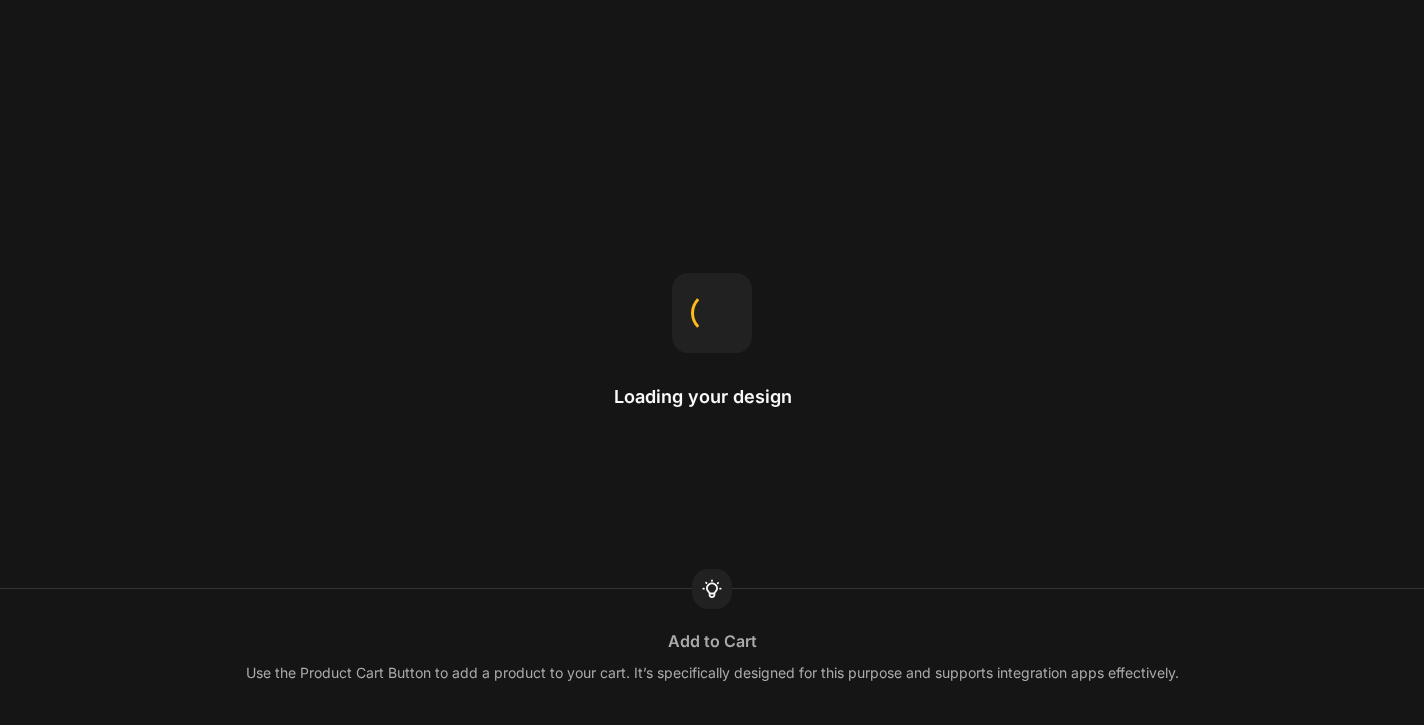 scroll, scrollTop: 0, scrollLeft: 0, axis: both 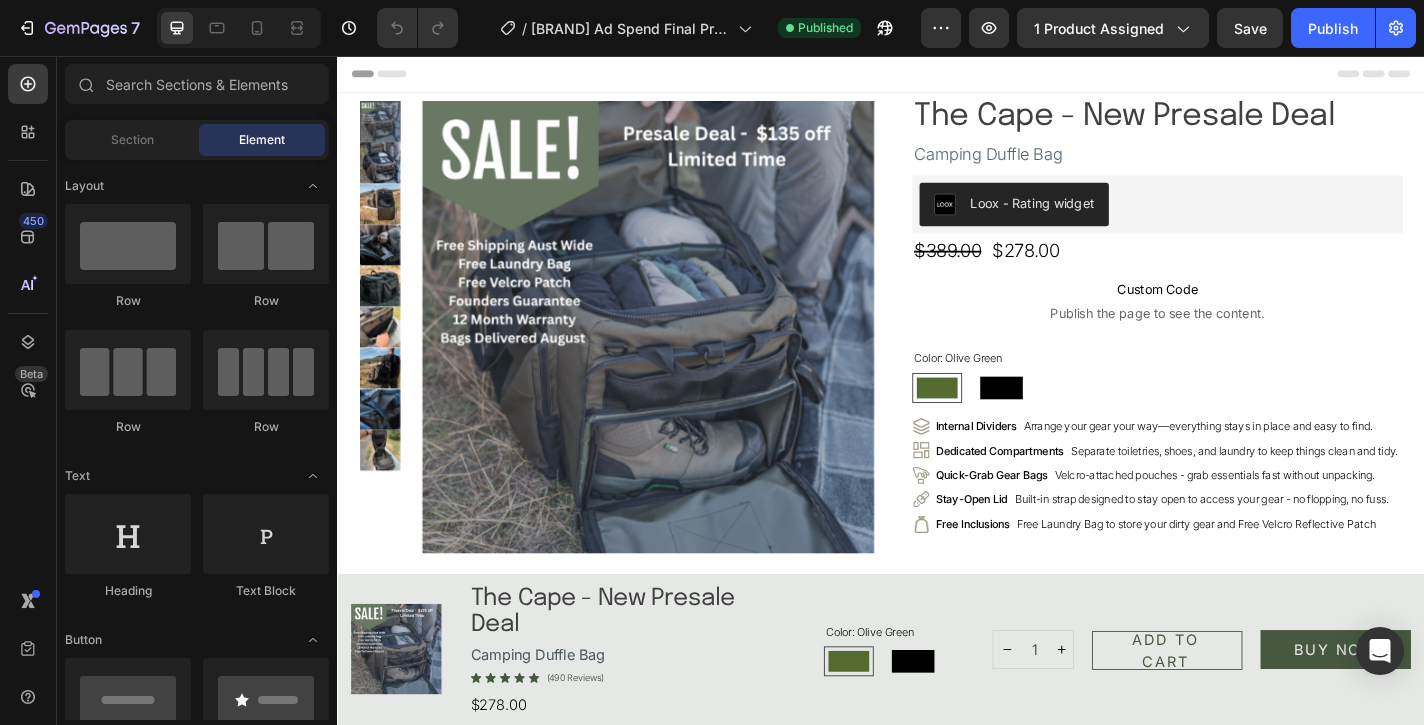 radio on "false" 